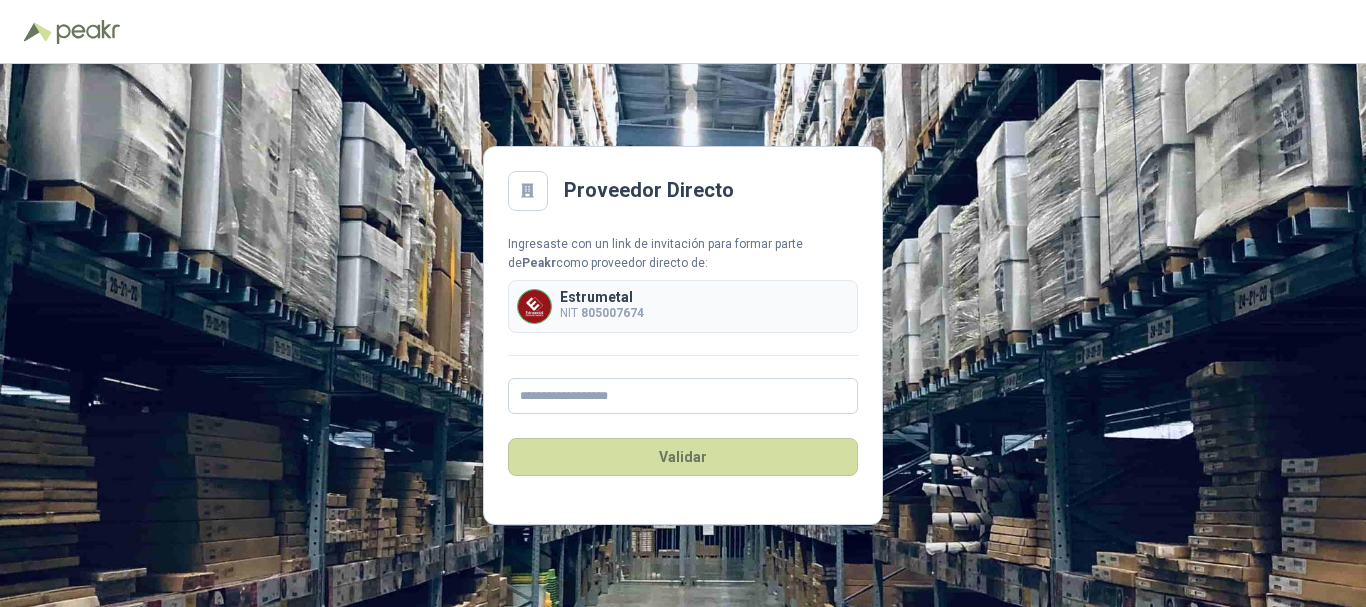 scroll, scrollTop: 0, scrollLeft: 0, axis: both 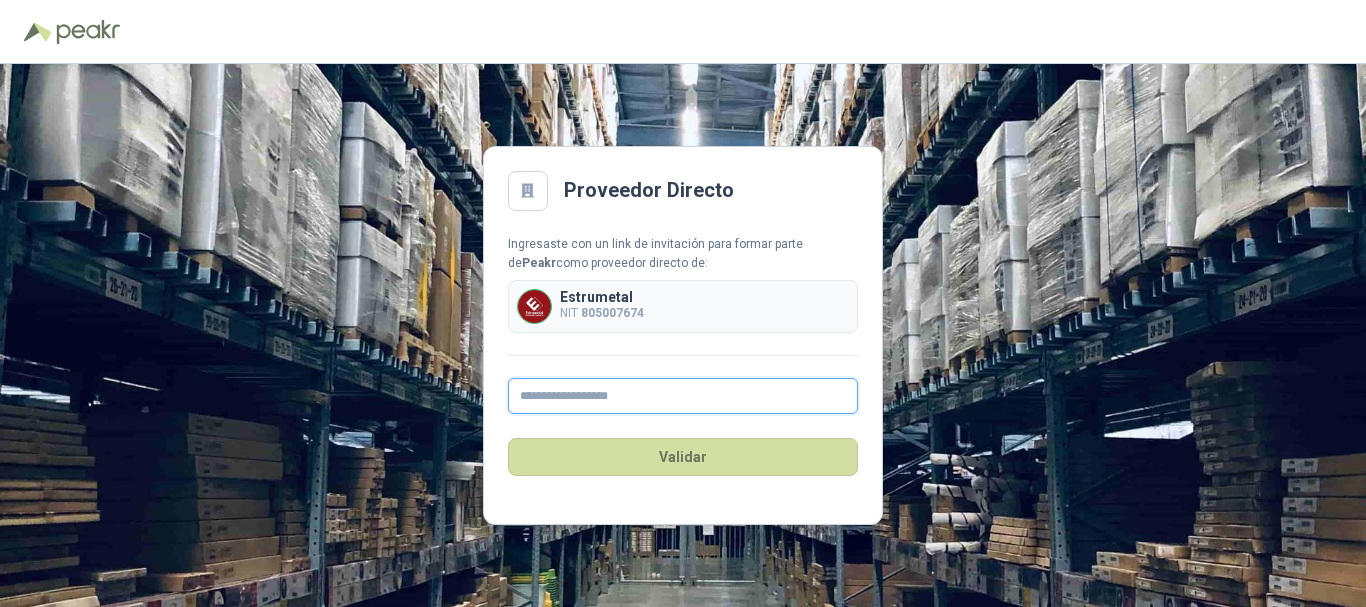 click at bounding box center [683, 396] 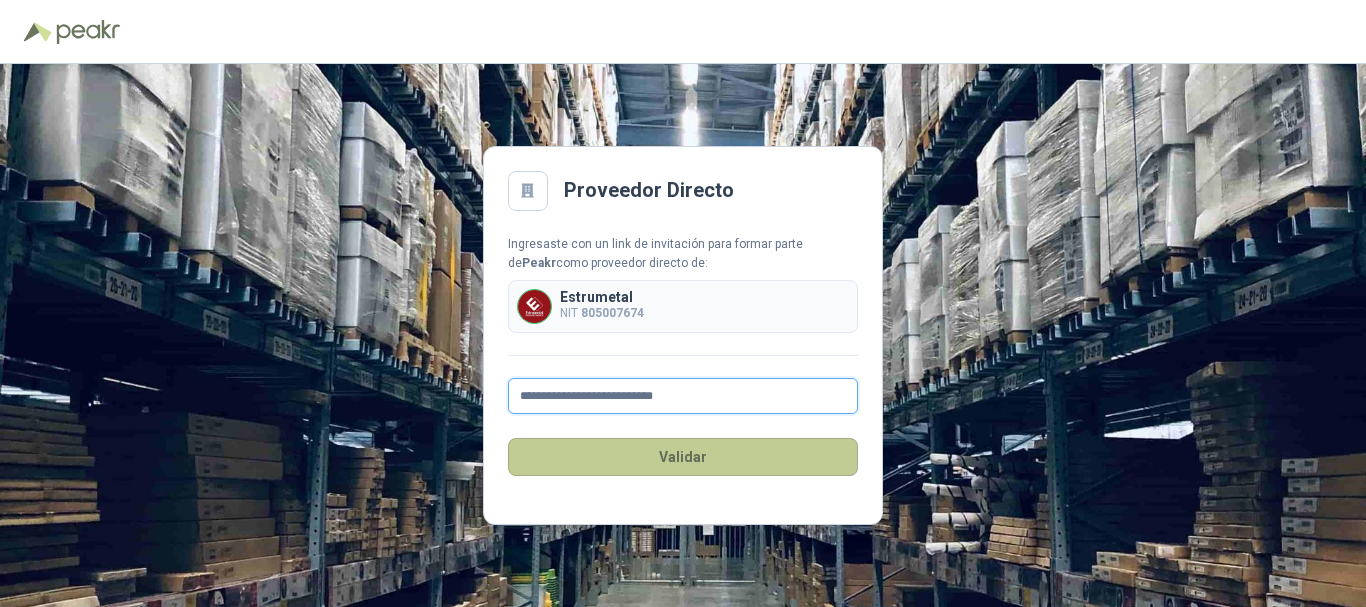 type on "**********" 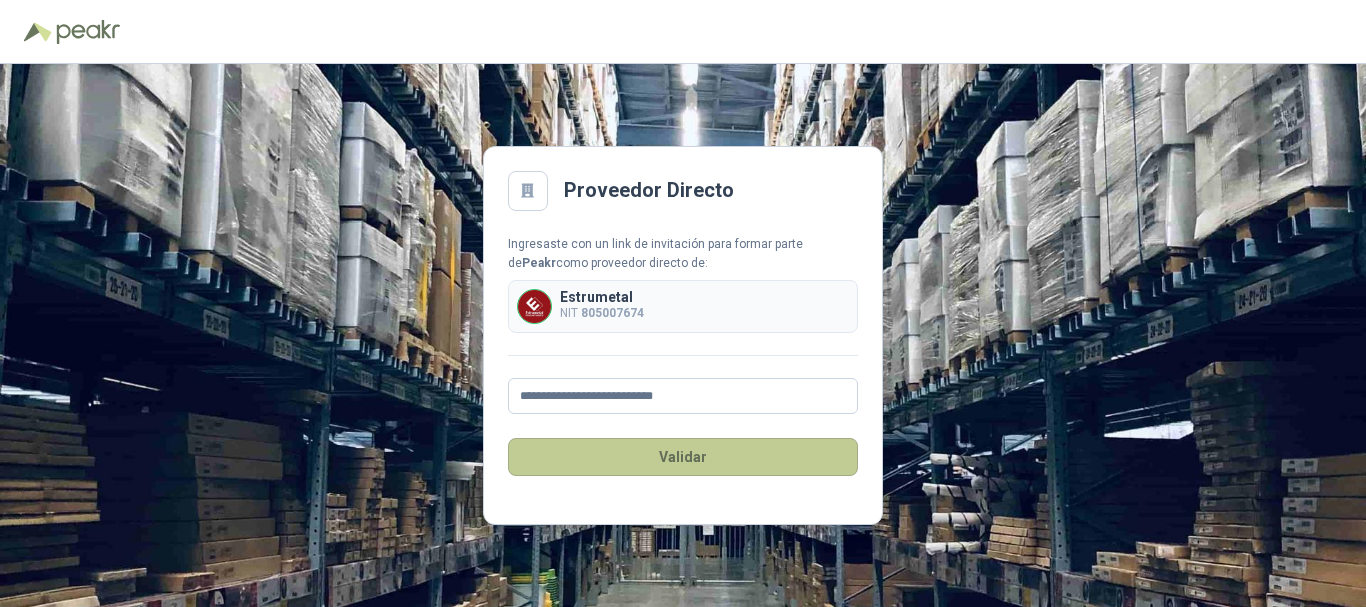 click on "Validar" at bounding box center (683, 457) 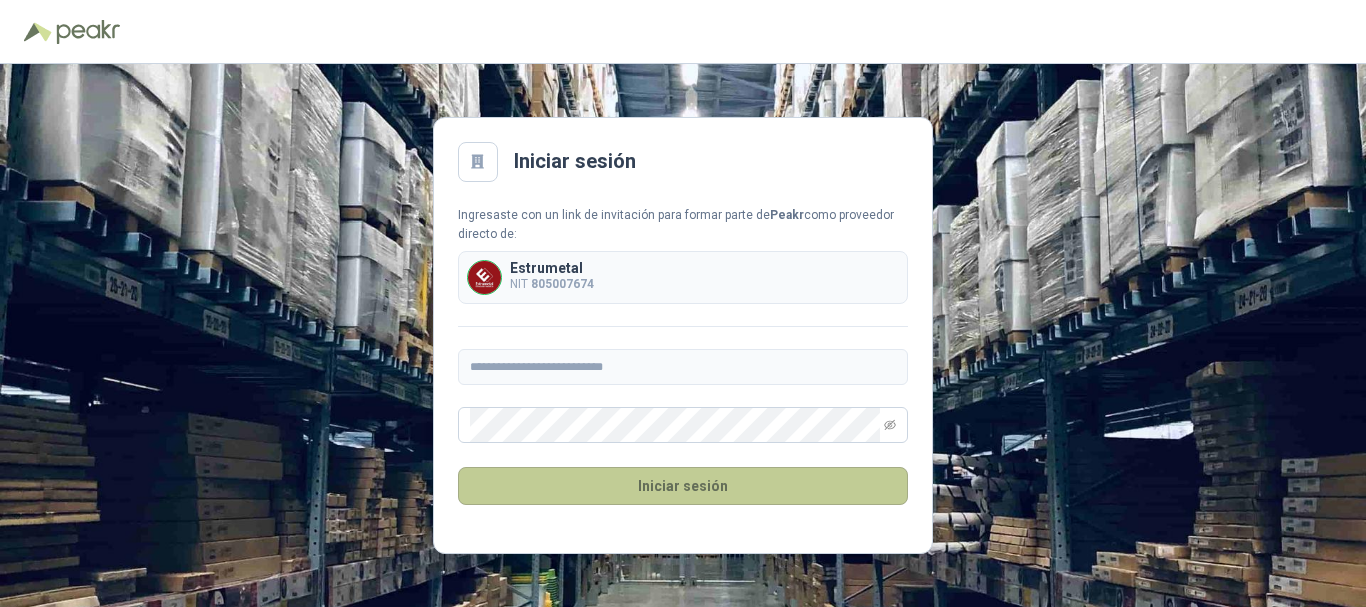 click on "Iniciar sesión" at bounding box center (683, 486) 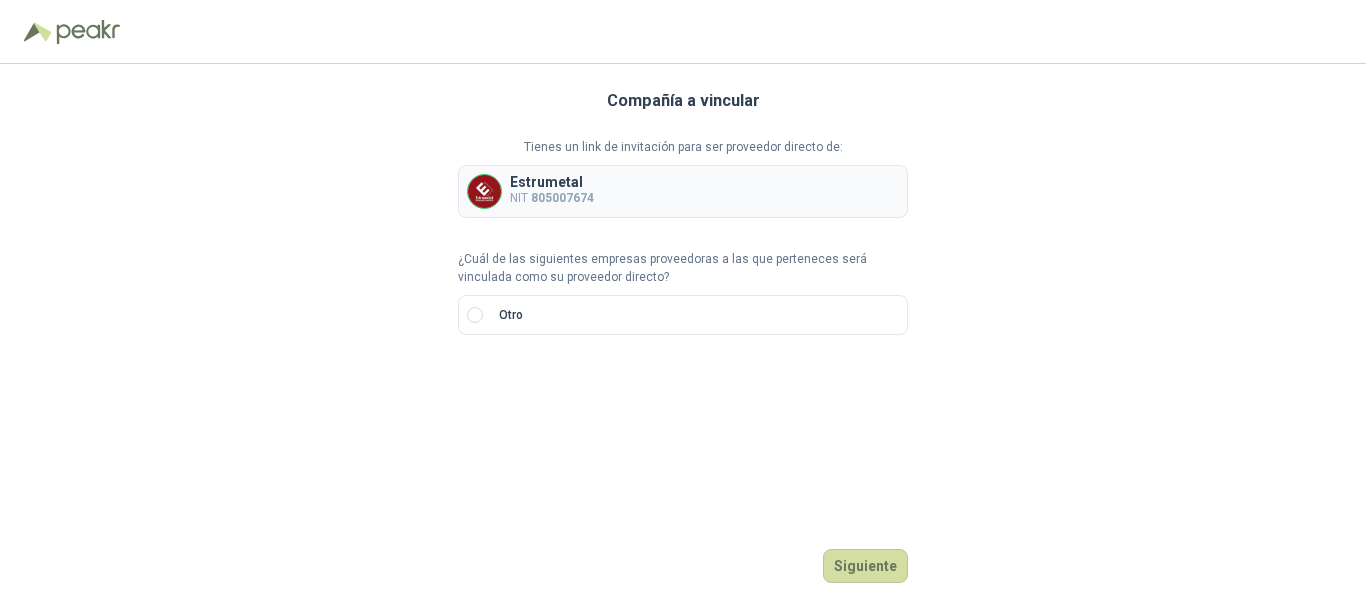click on "Estrumetal NIT   805007674" at bounding box center (683, 191) 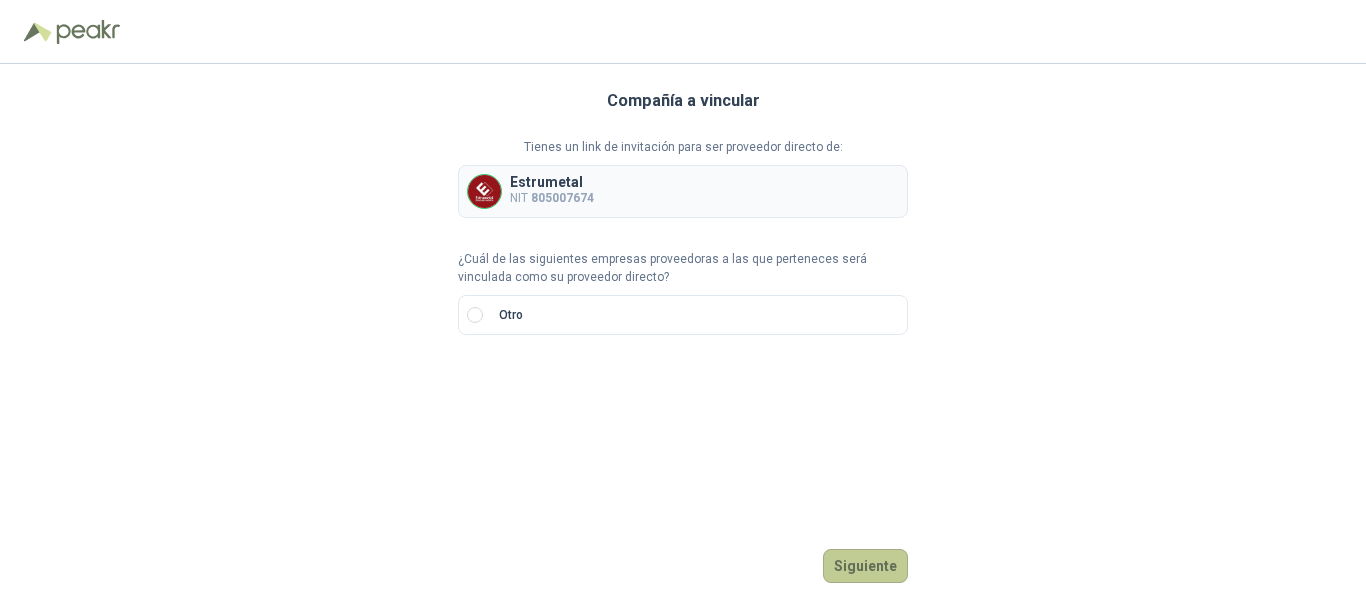 click on "Siguiente" at bounding box center [865, 566] 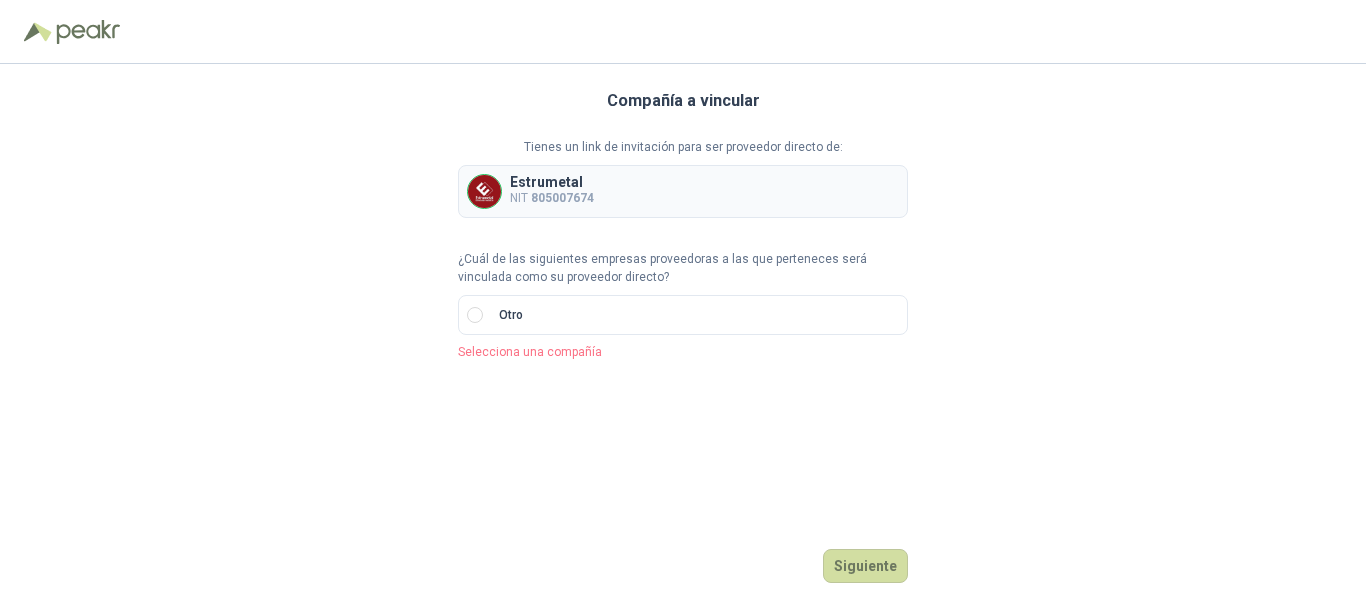click on "NIT   805007674" at bounding box center (552, 198) 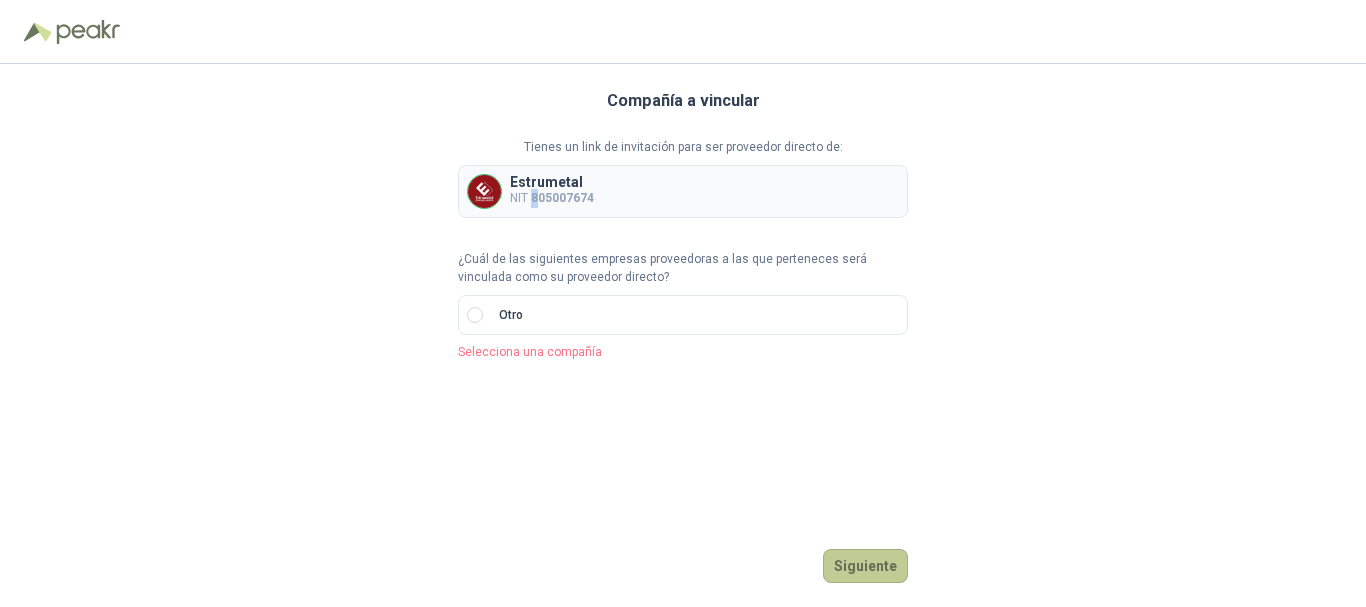 click on "Siguiente" at bounding box center (865, 566) 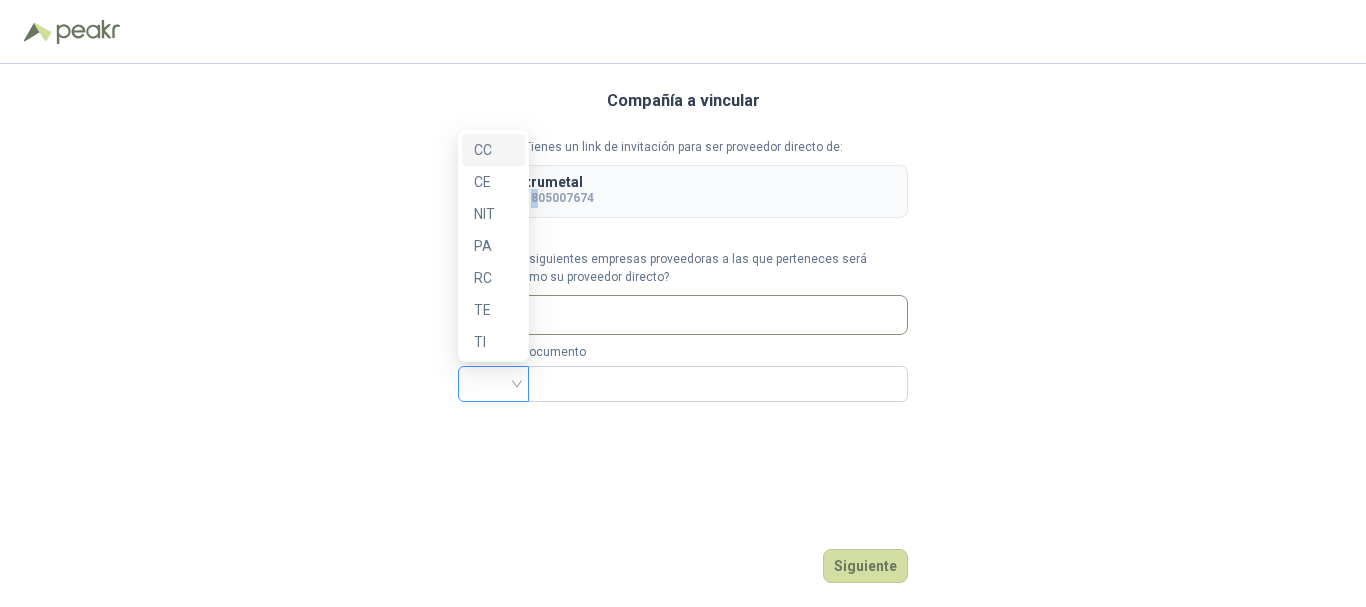 click at bounding box center [493, 384] 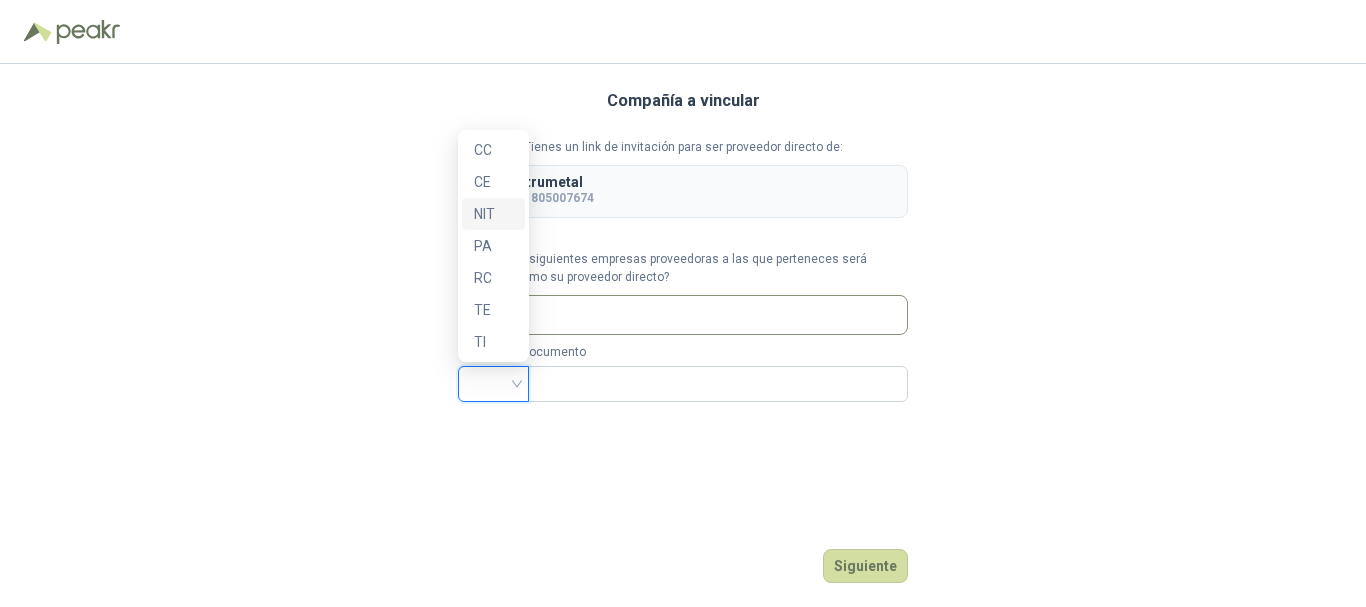 click on "NIT" at bounding box center [493, 214] 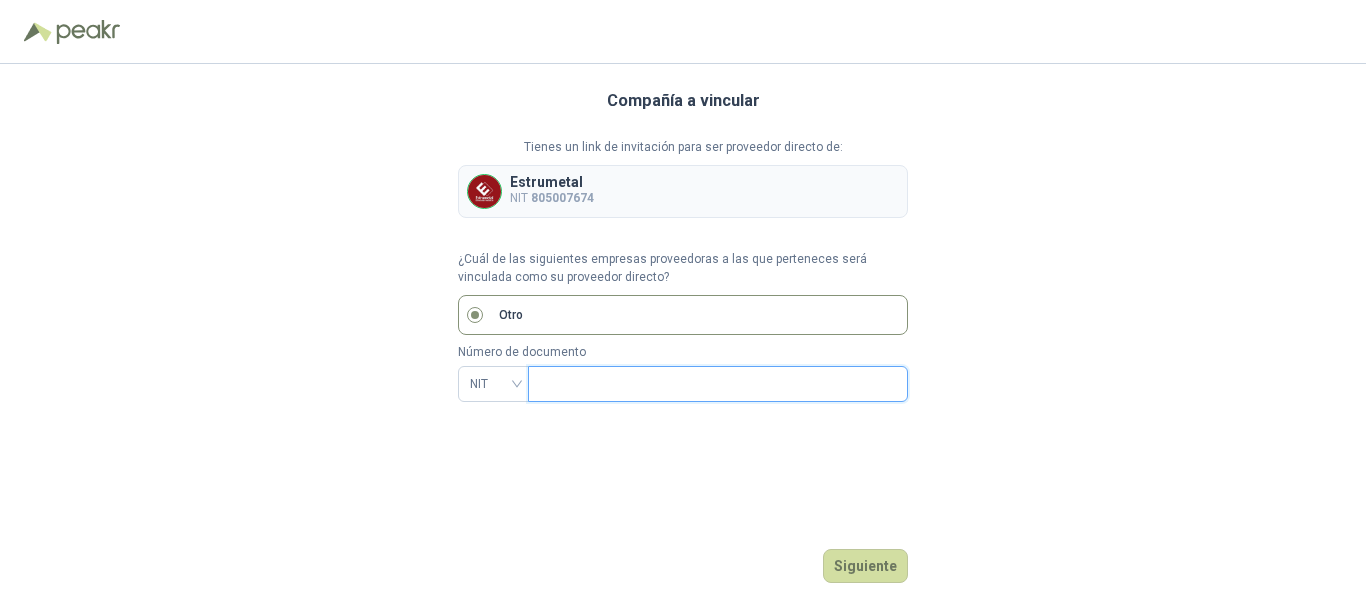 click at bounding box center (716, 384) 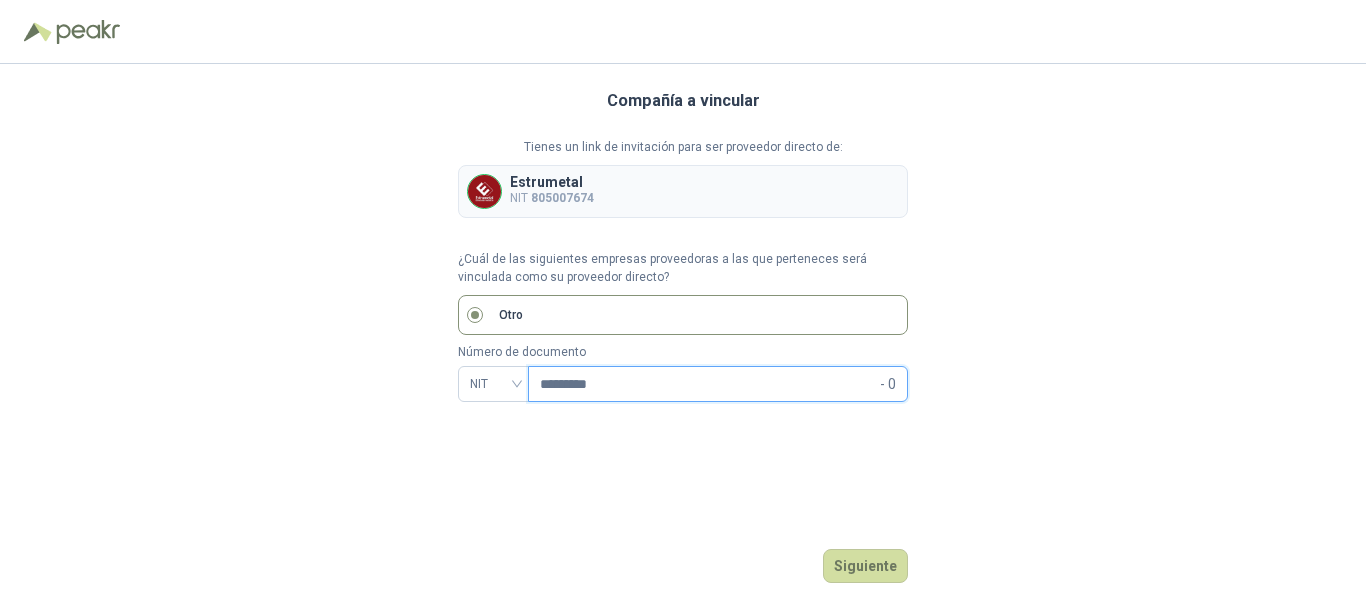 type on "*********" 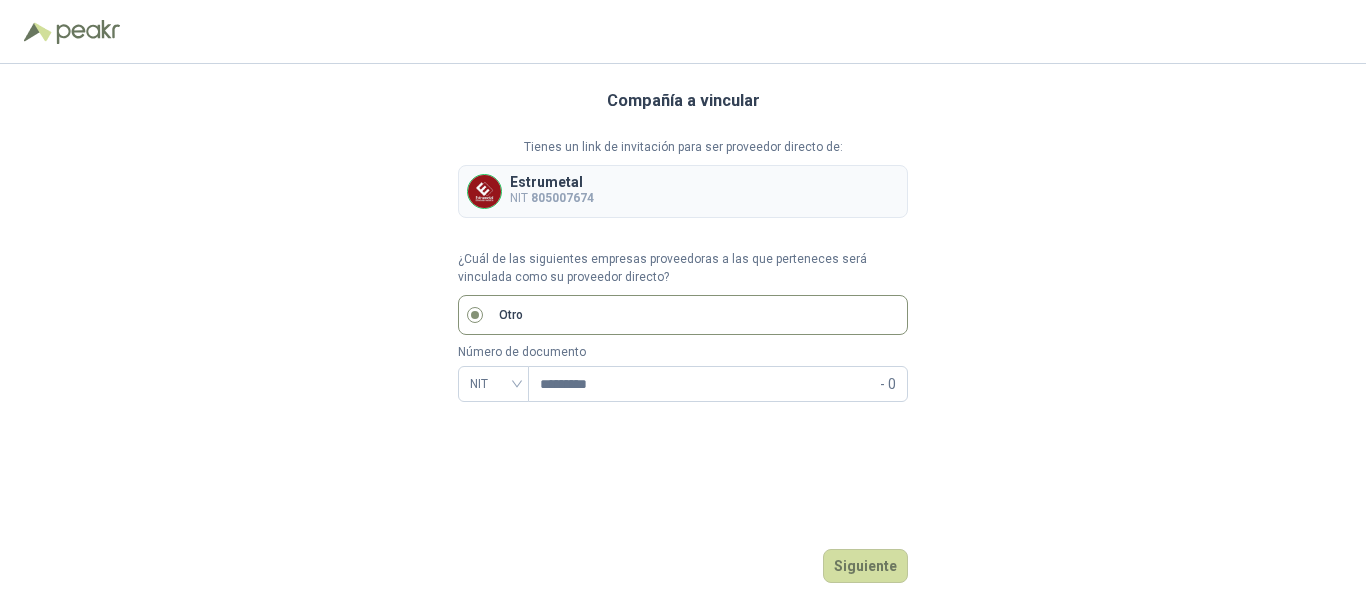 click on "Compañía a vincular Tienes un link de invitación para ser proveedor directo de: Estrumetal NIT   805007674 ¿Cuál de las siguientes empresas proveedoras a las que perteneces será vinculada como su proveedor directo? Otro Número de documento NIT ********* - 0 Siguiente" at bounding box center (683, 335) 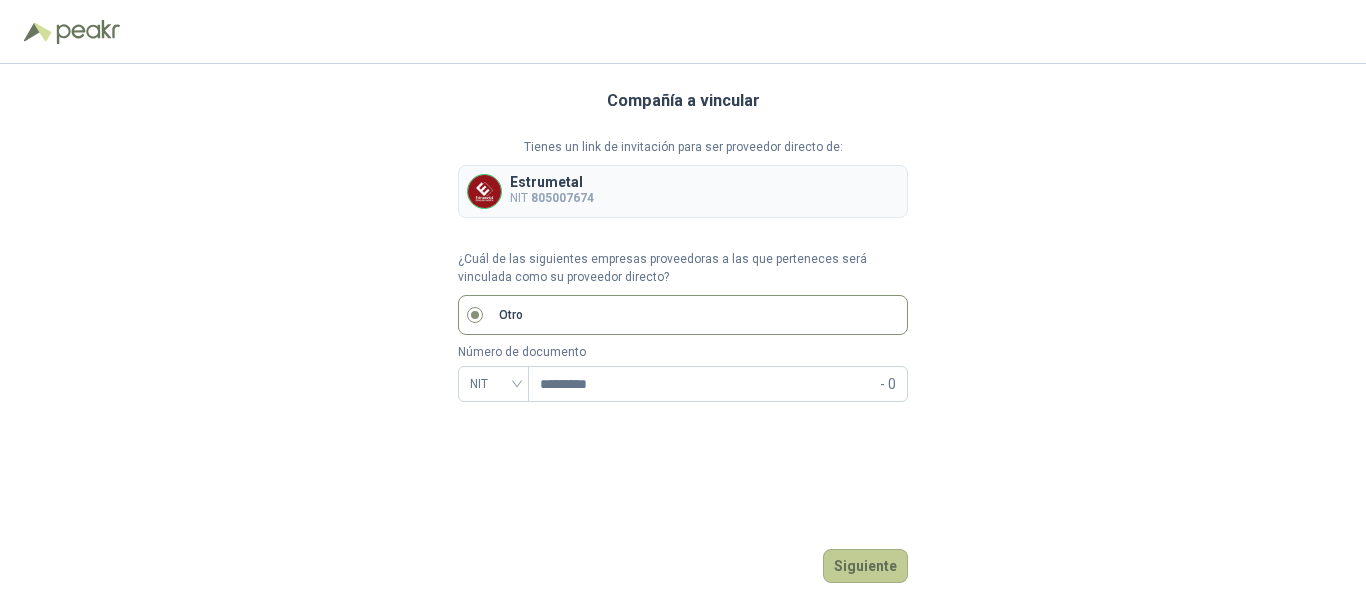 click on "Siguiente" at bounding box center (865, 566) 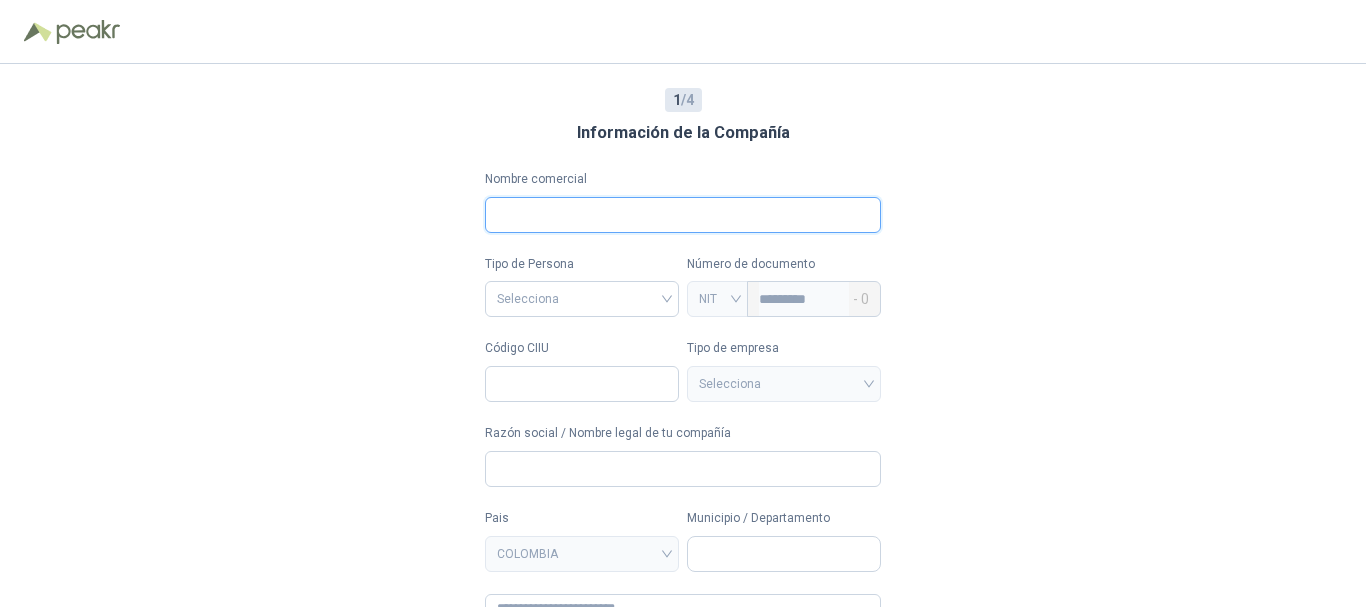 click on "Nombre comercial" at bounding box center [683, 215] 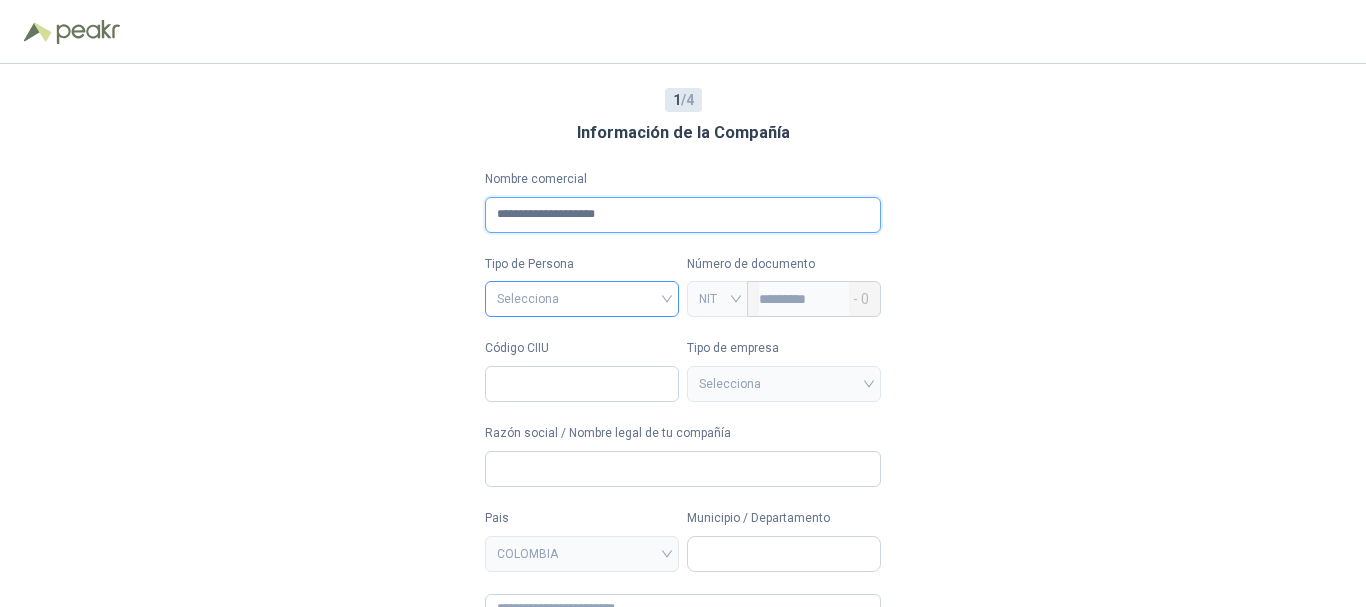 type on "**********" 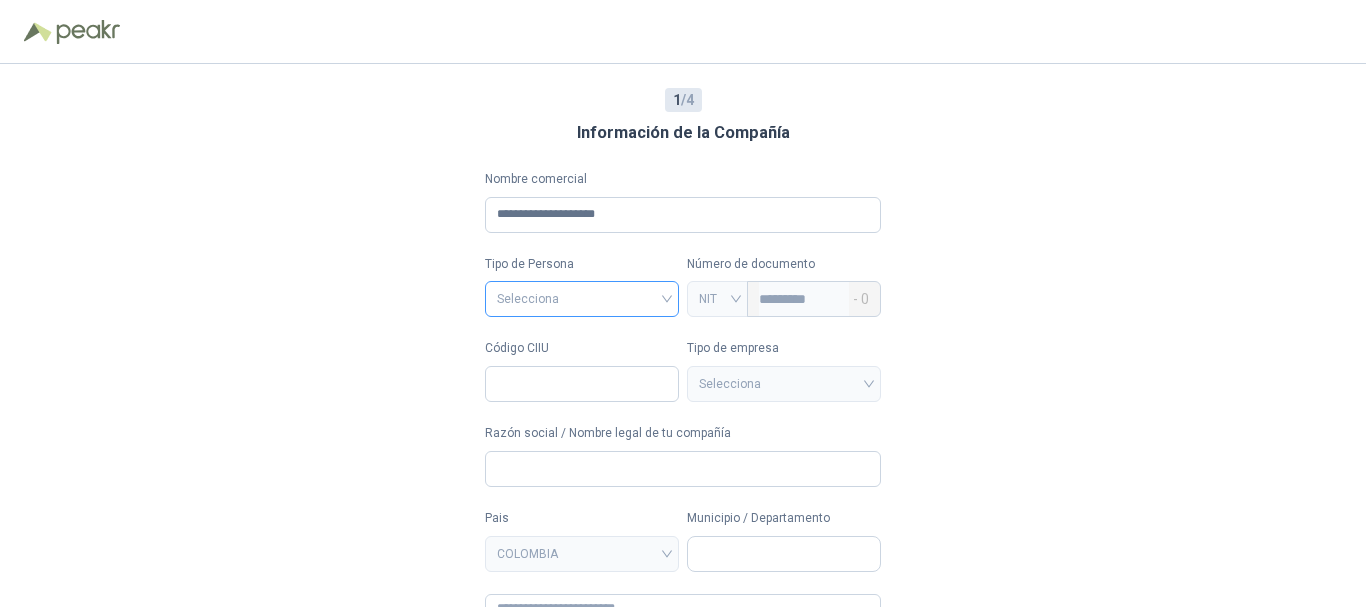 click at bounding box center [582, 297] 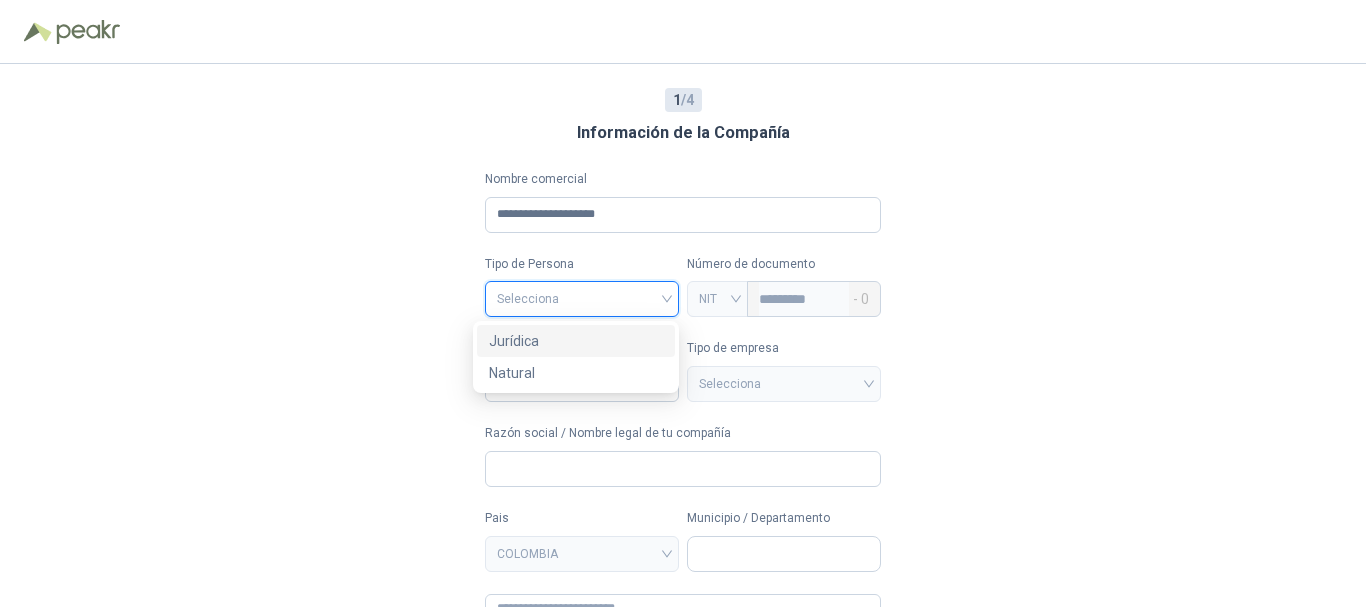 click on "Jurídica" at bounding box center [576, 341] 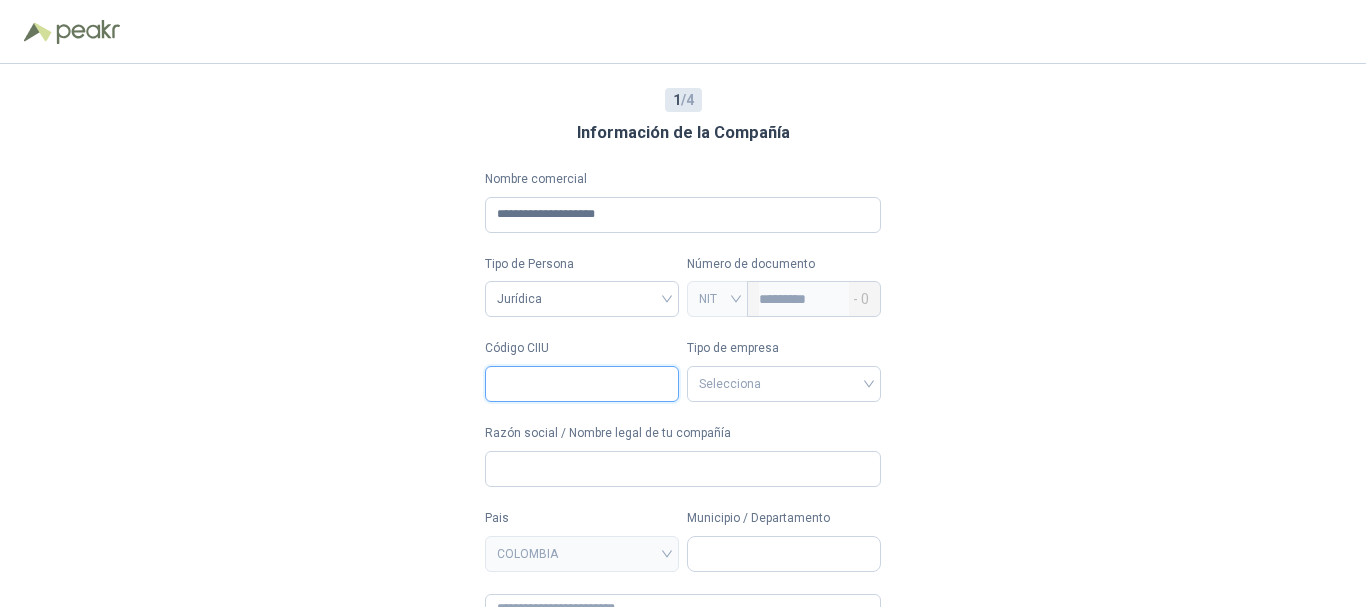 click on "Código CIIU" at bounding box center [582, 384] 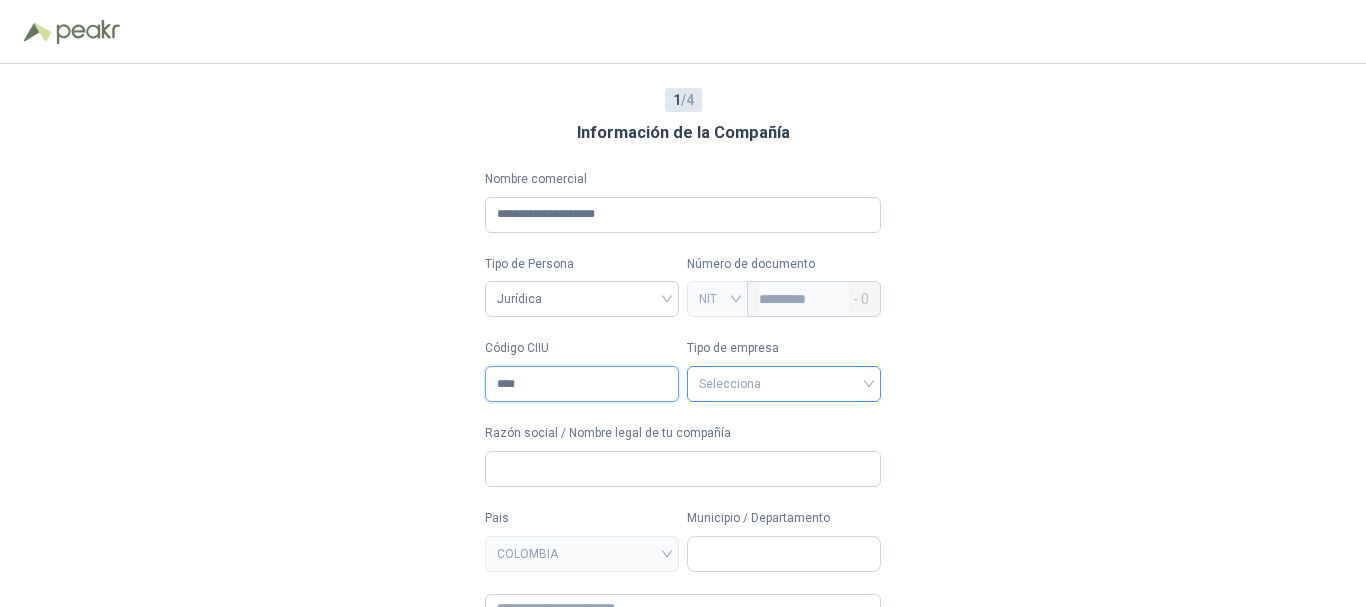 type on "****" 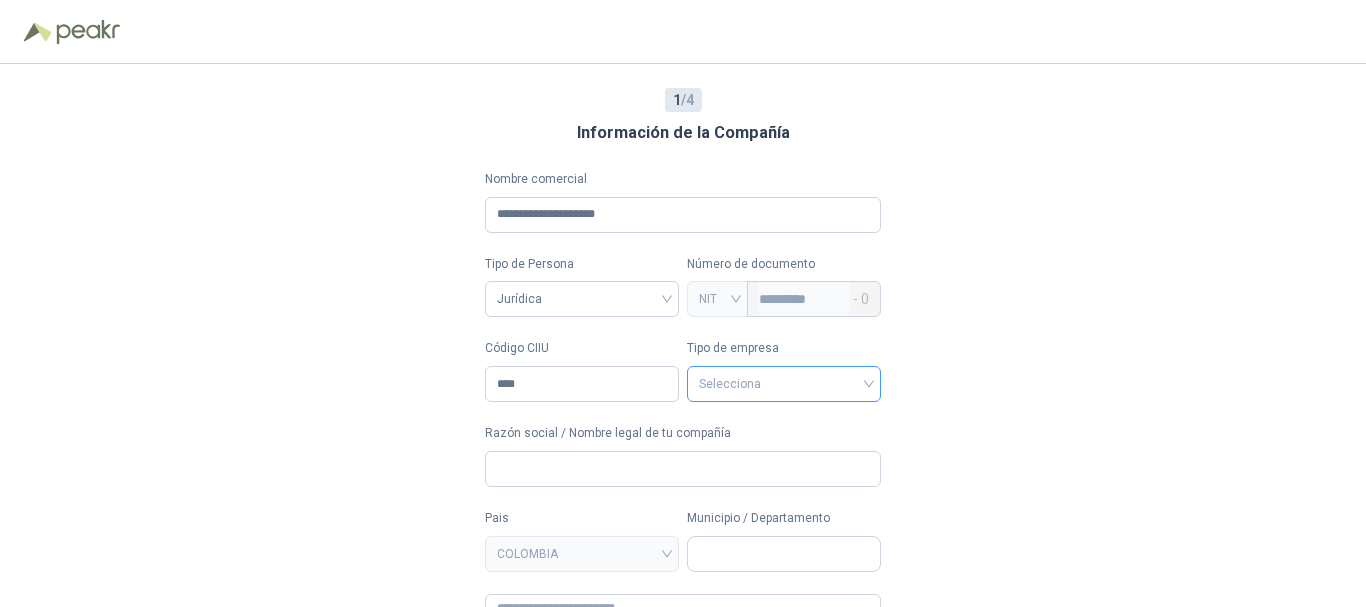click at bounding box center [784, 382] 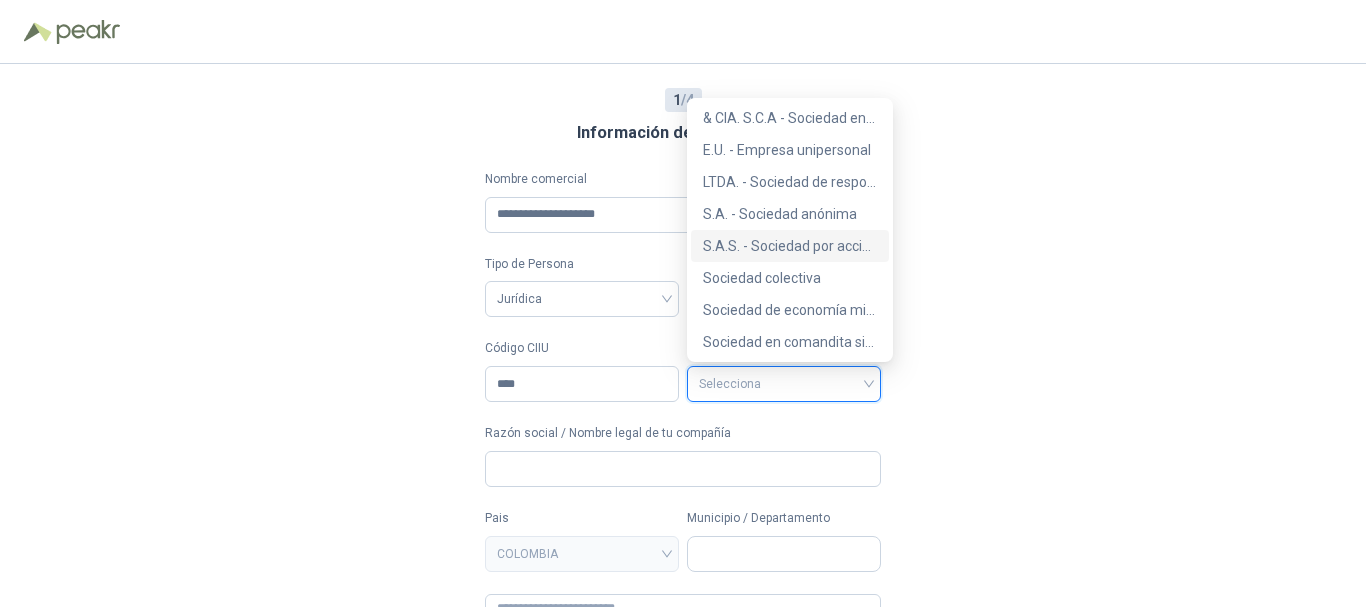 click on "S.A.S. - Sociedad por acciones simplificada" at bounding box center [790, 246] 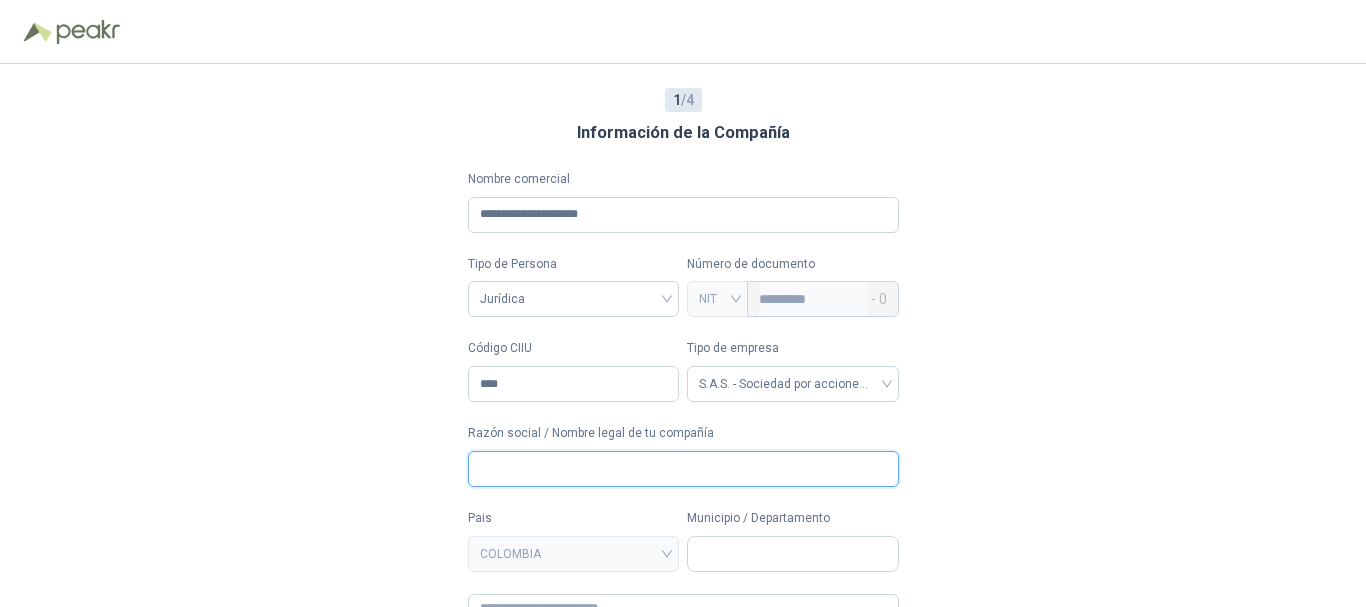 click on "Razón social / Nombre legal de tu compañía" at bounding box center [683, 469] 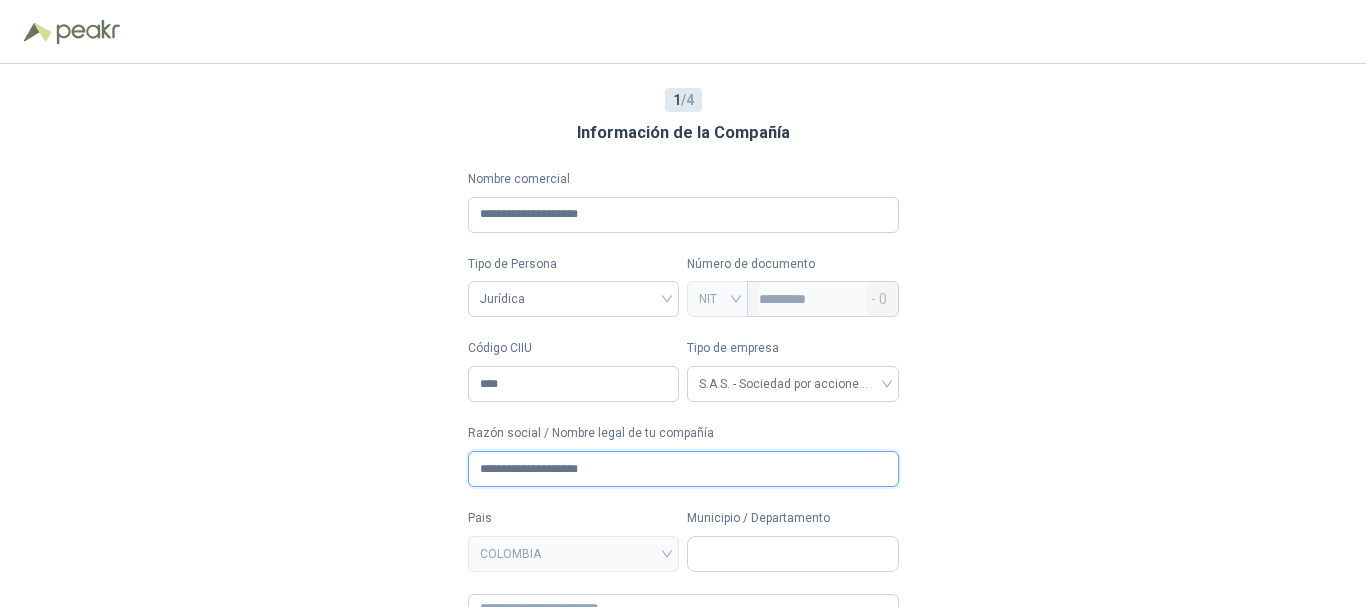 click on "**********" at bounding box center [683, 469] 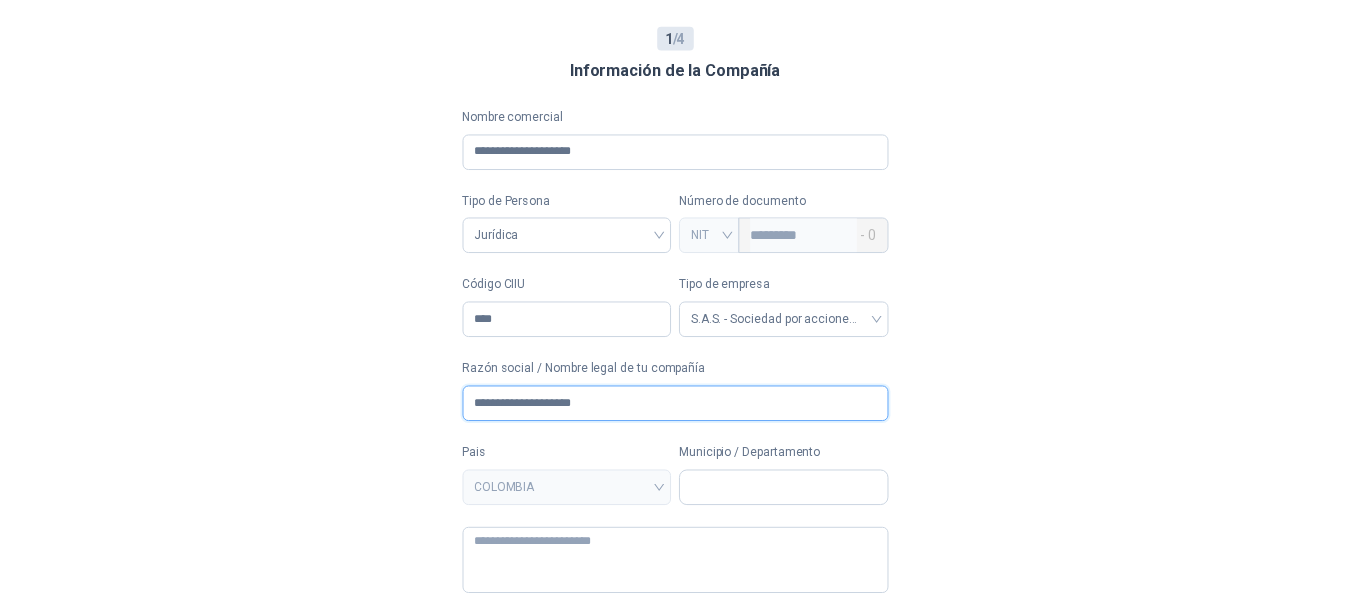 scroll, scrollTop: 100, scrollLeft: 0, axis: vertical 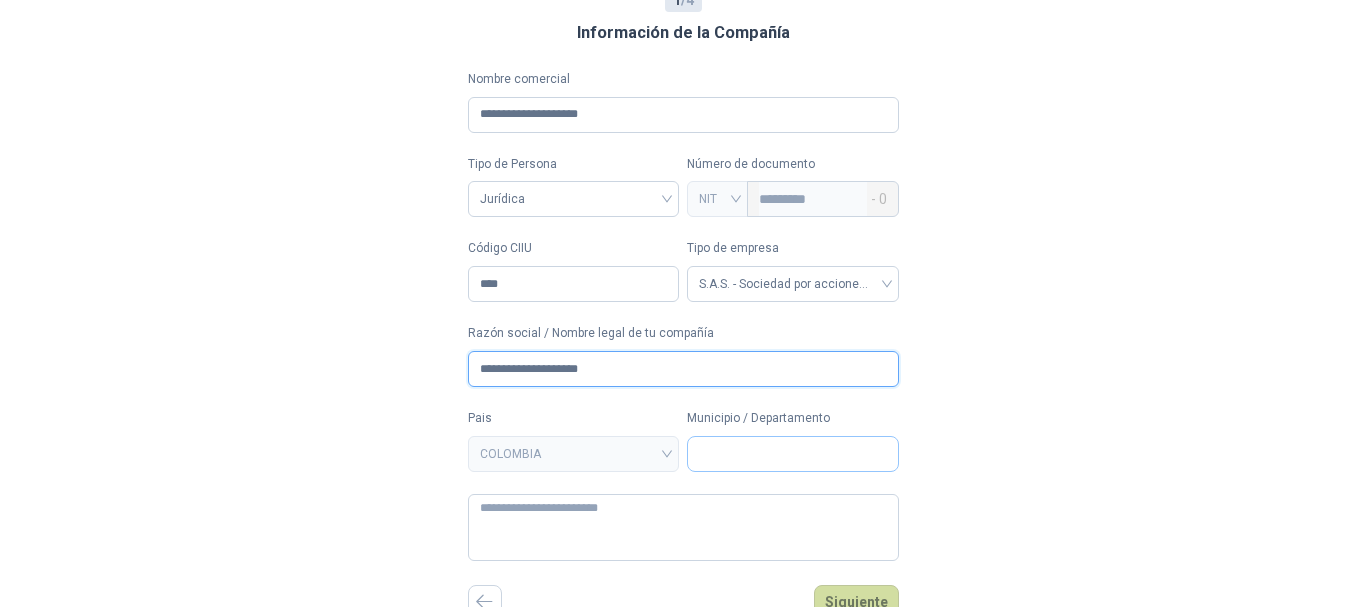 type on "**********" 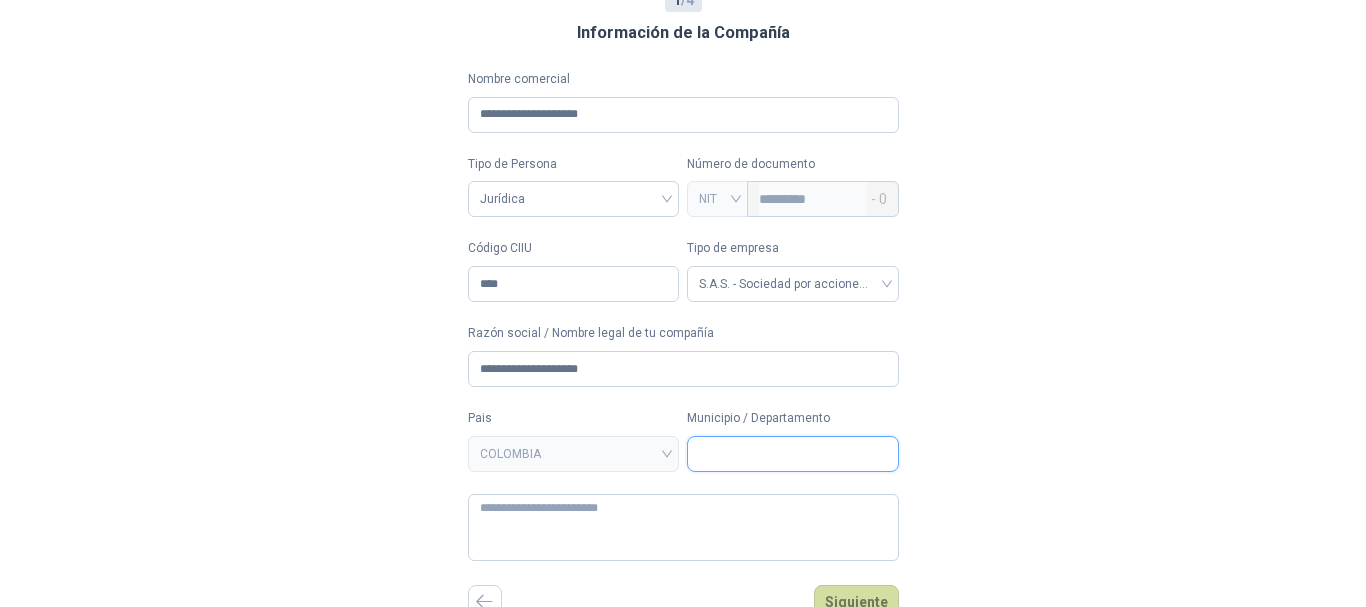 click on "Municipio / Departamento" at bounding box center (793, 454) 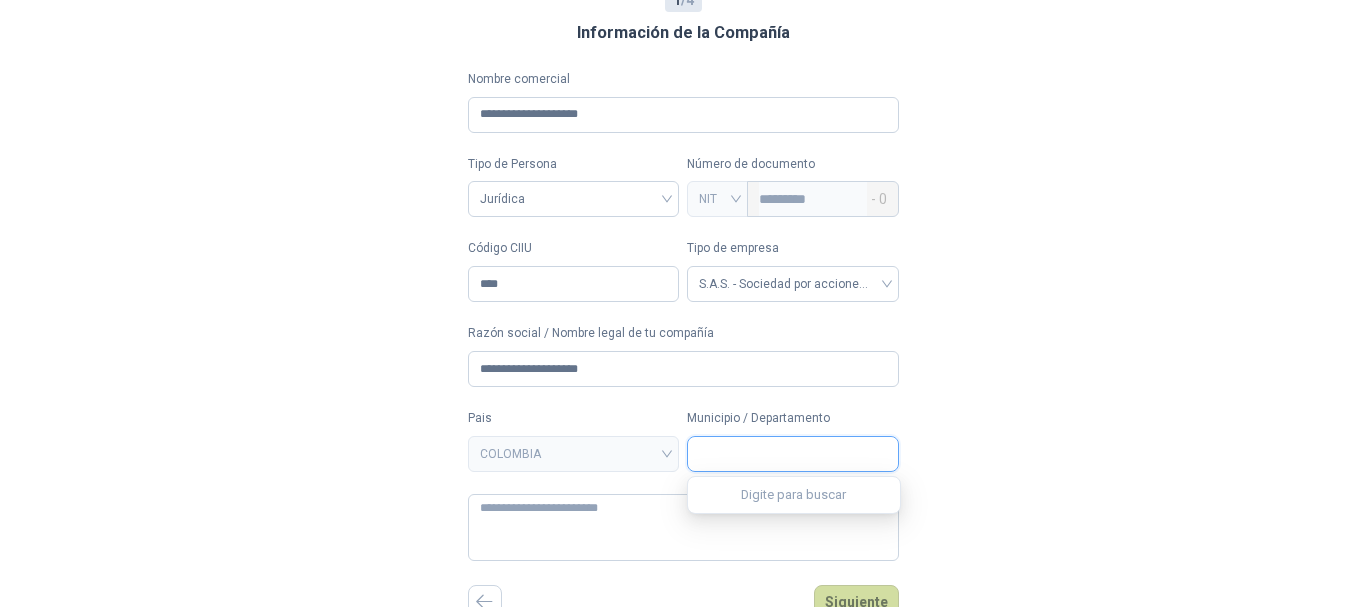 click on "COLOMBIA" at bounding box center [717, 199] 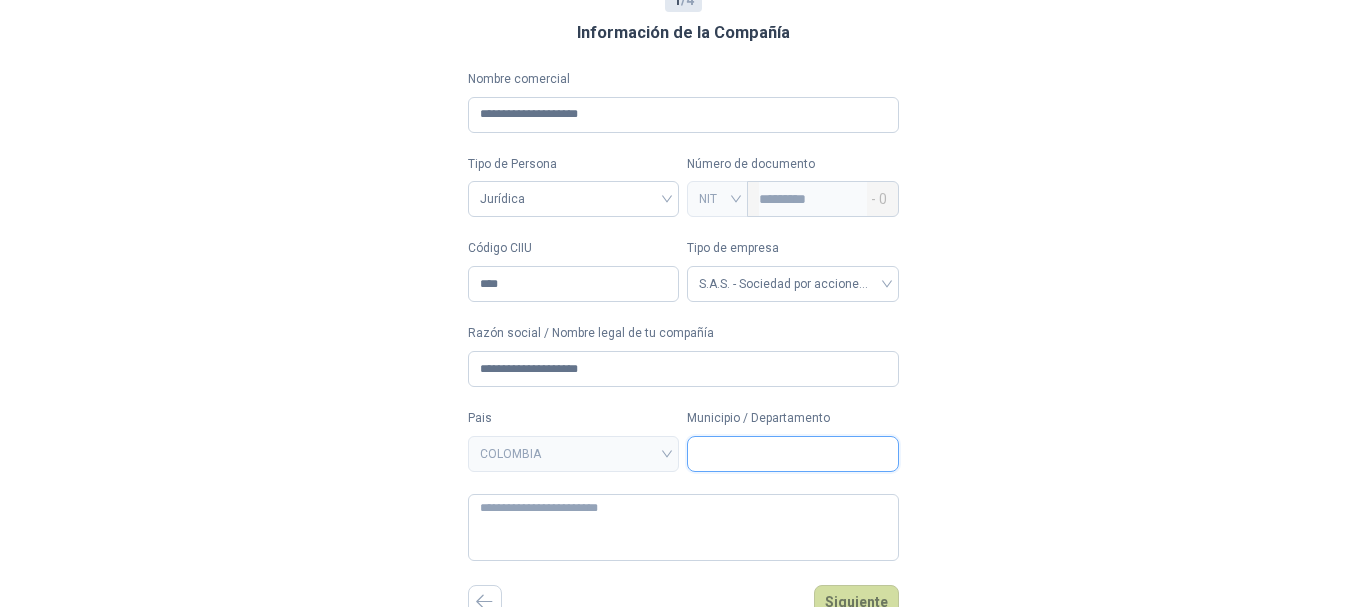 click on "COLOMBIA" at bounding box center (717, 199) 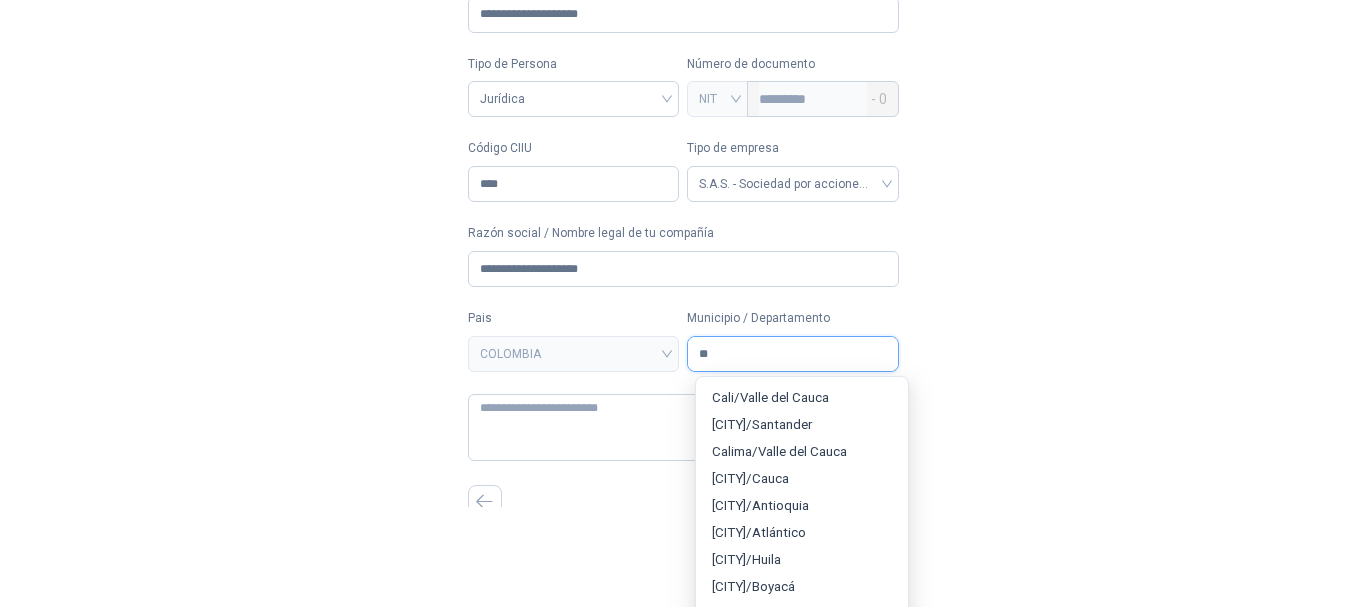 scroll, scrollTop: 1100, scrollLeft: 0, axis: vertical 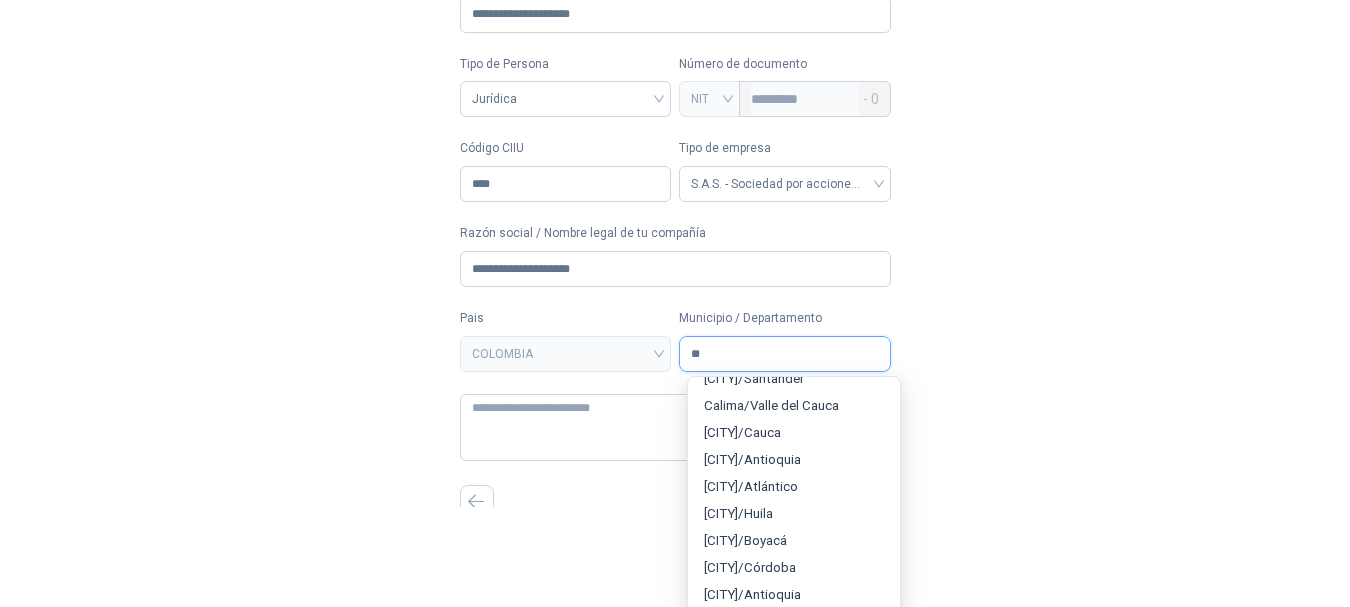 type on "**" 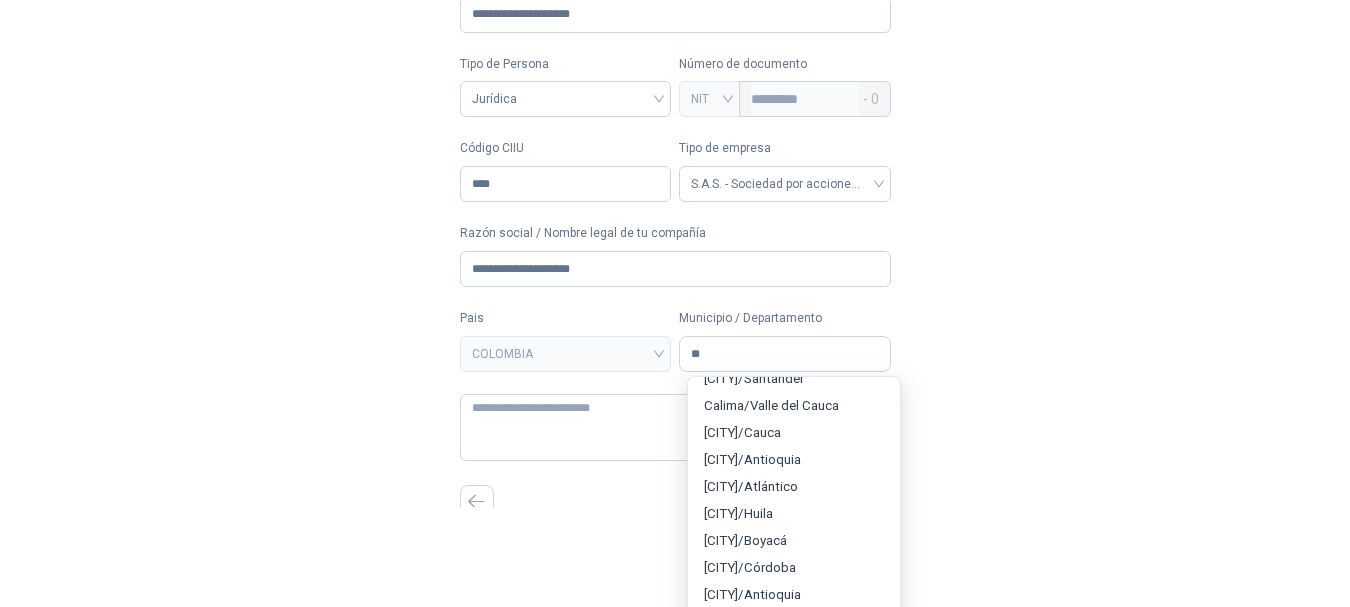 click on "[CITY]  /  [STATE]" at bounding box center (762, 351) 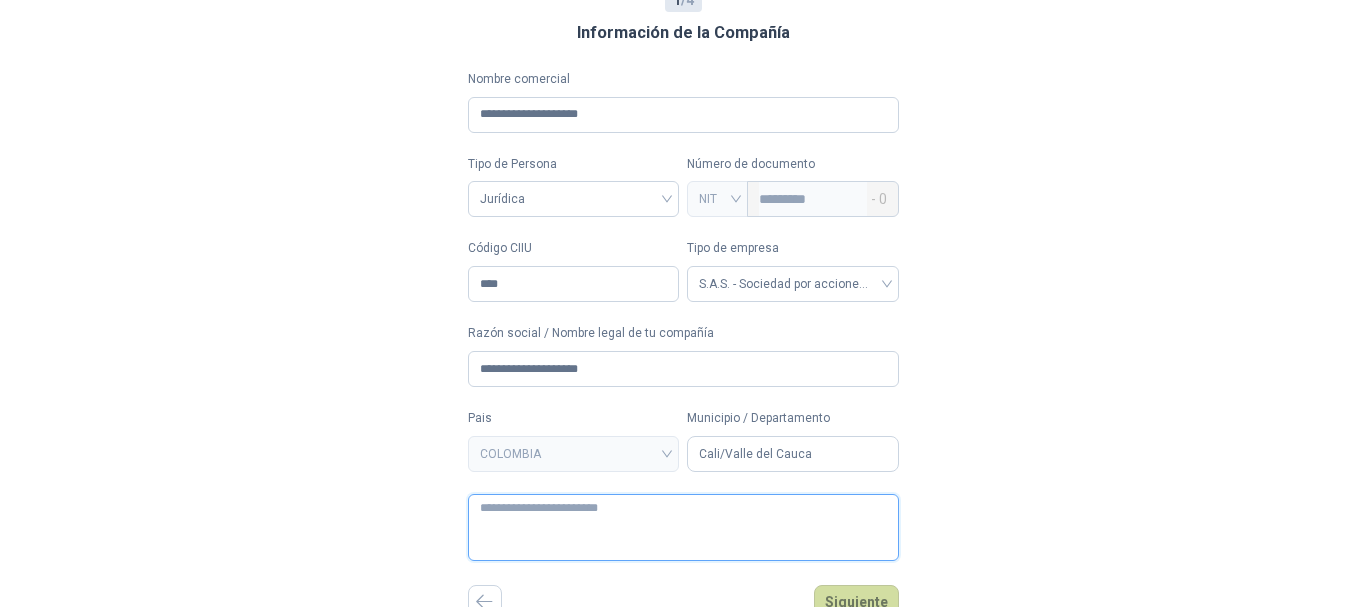 click at bounding box center (683, 527) 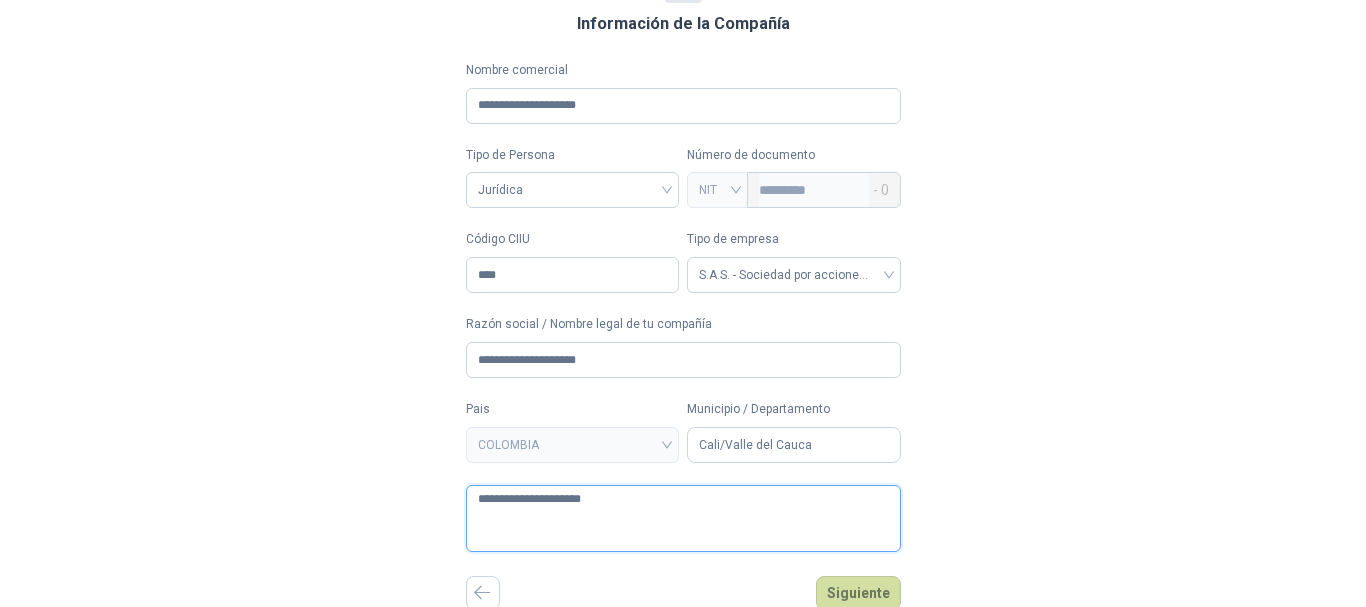 scroll, scrollTop: 112, scrollLeft: 0, axis: vertical 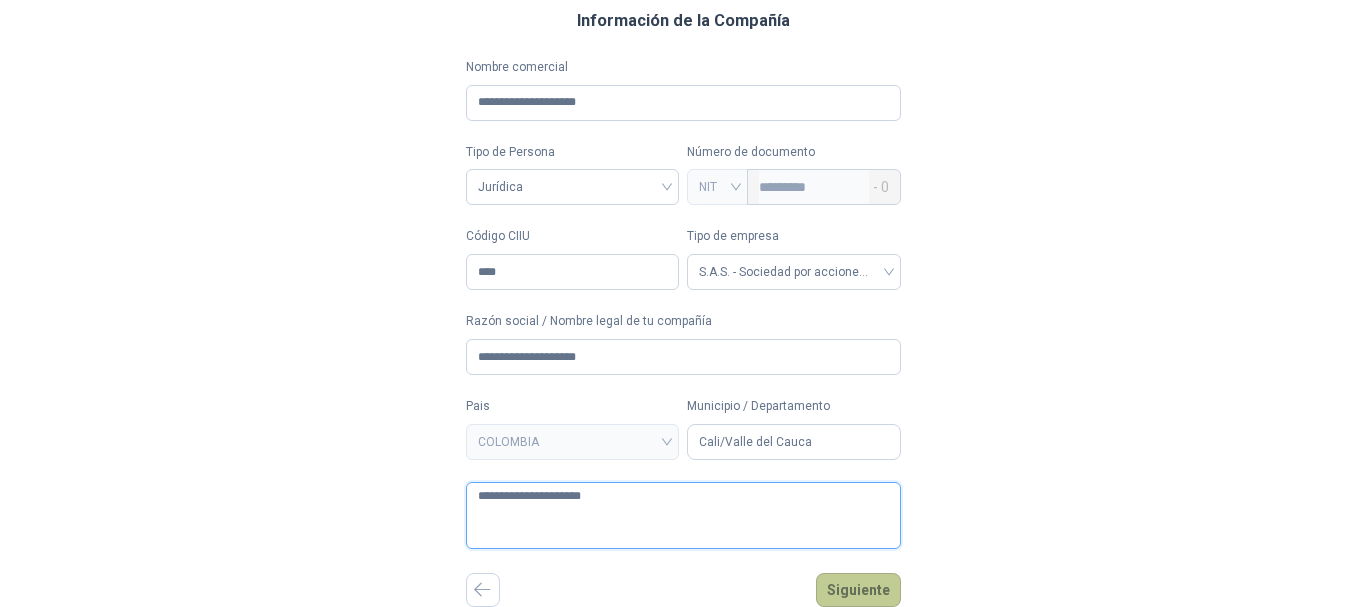 type on "**********" 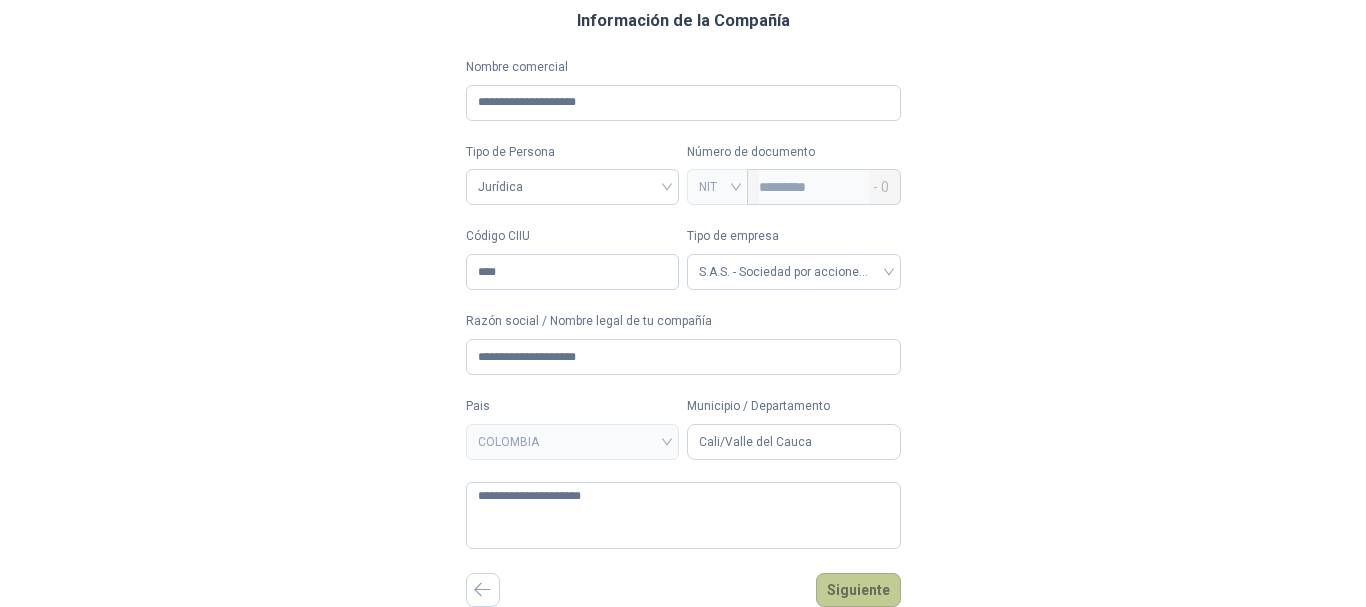 click on "Siguiente" at bounding box center [858, 590] 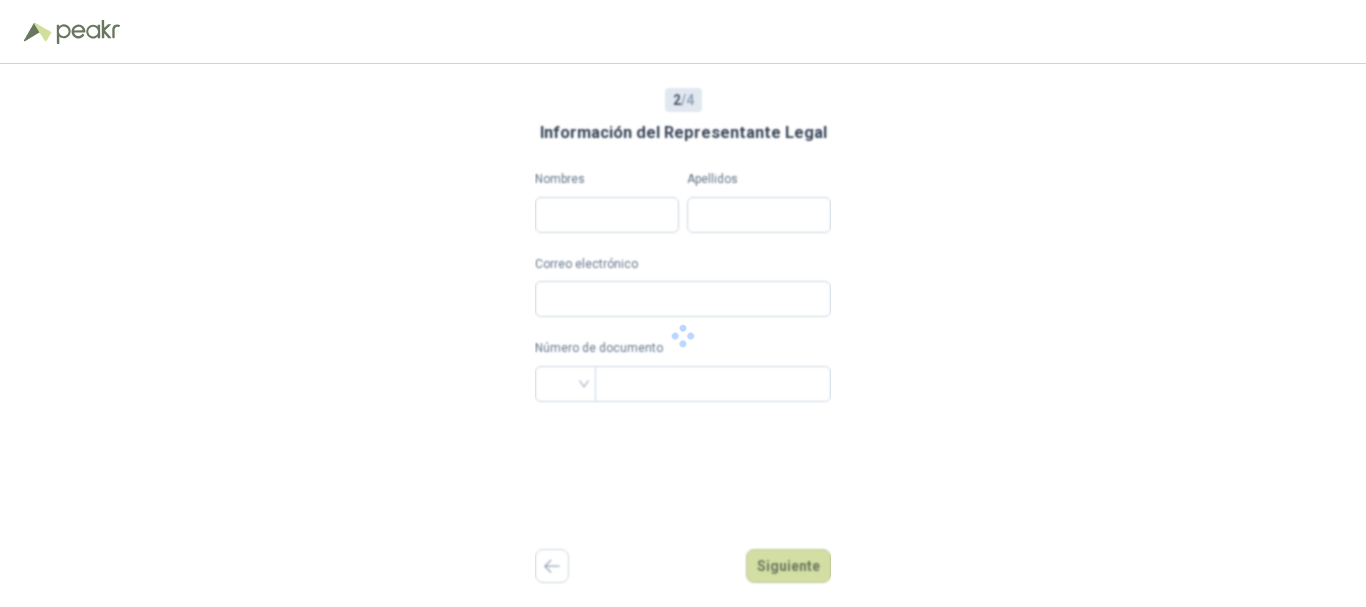 scroll, scrollTop: 0, scrollLeft: 0, axis: both 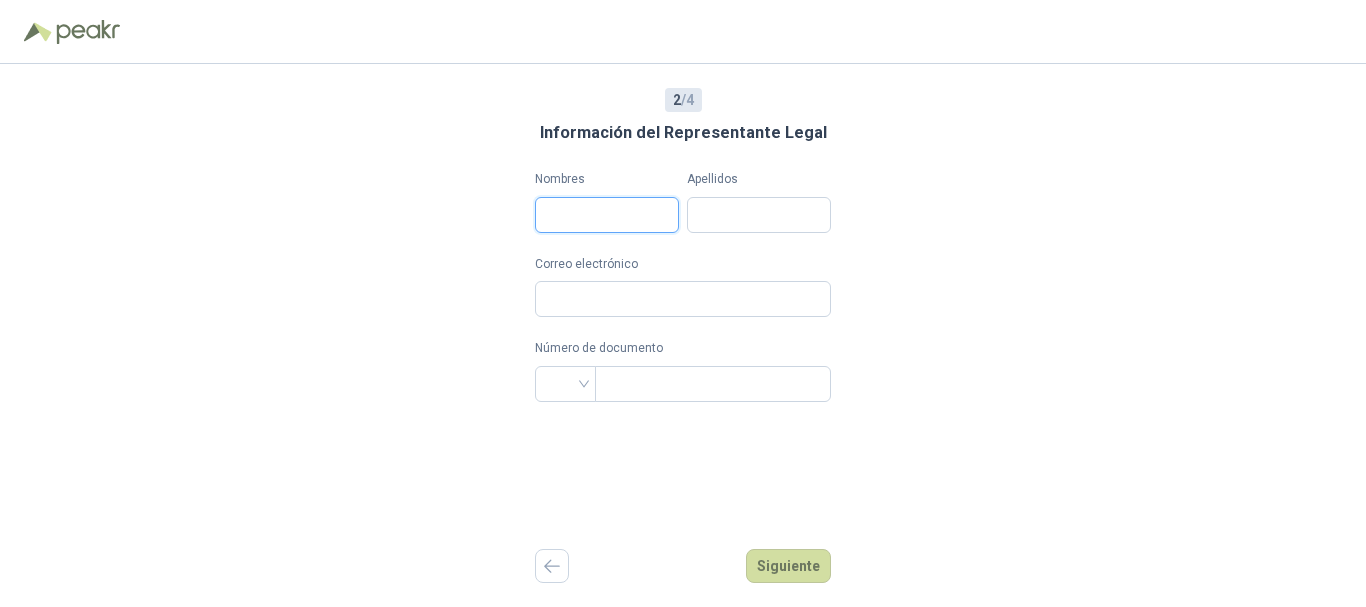 click on "Nombres" at bounding box center [607, 215] 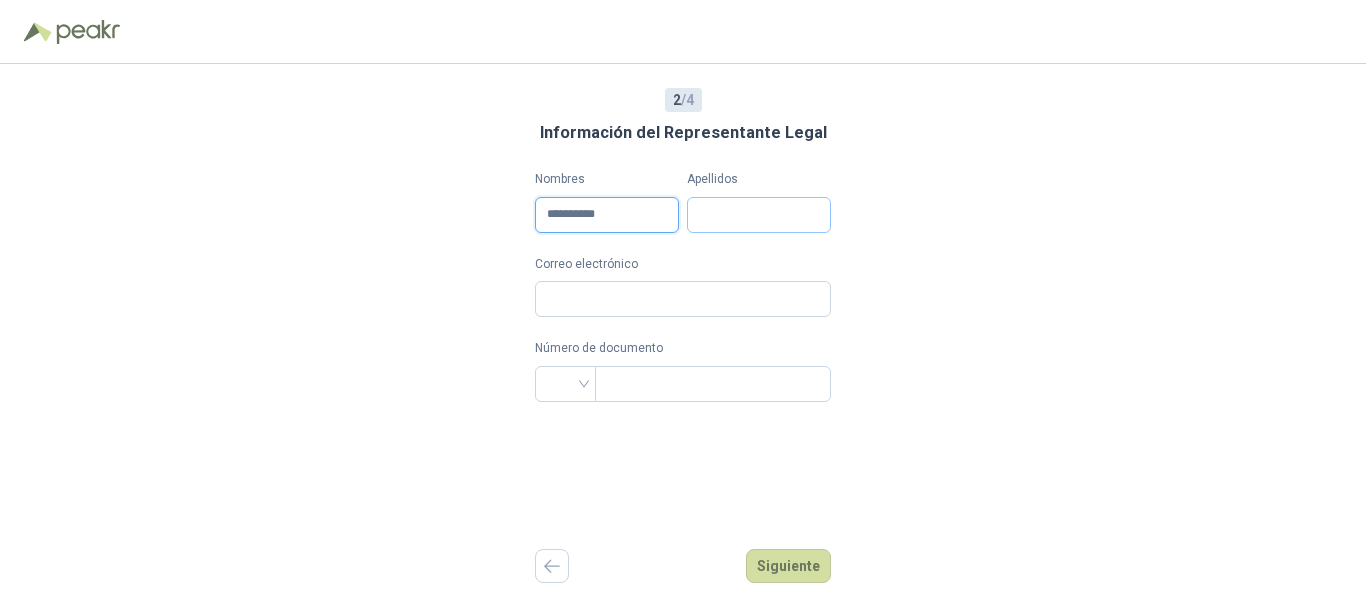 type on "**********" 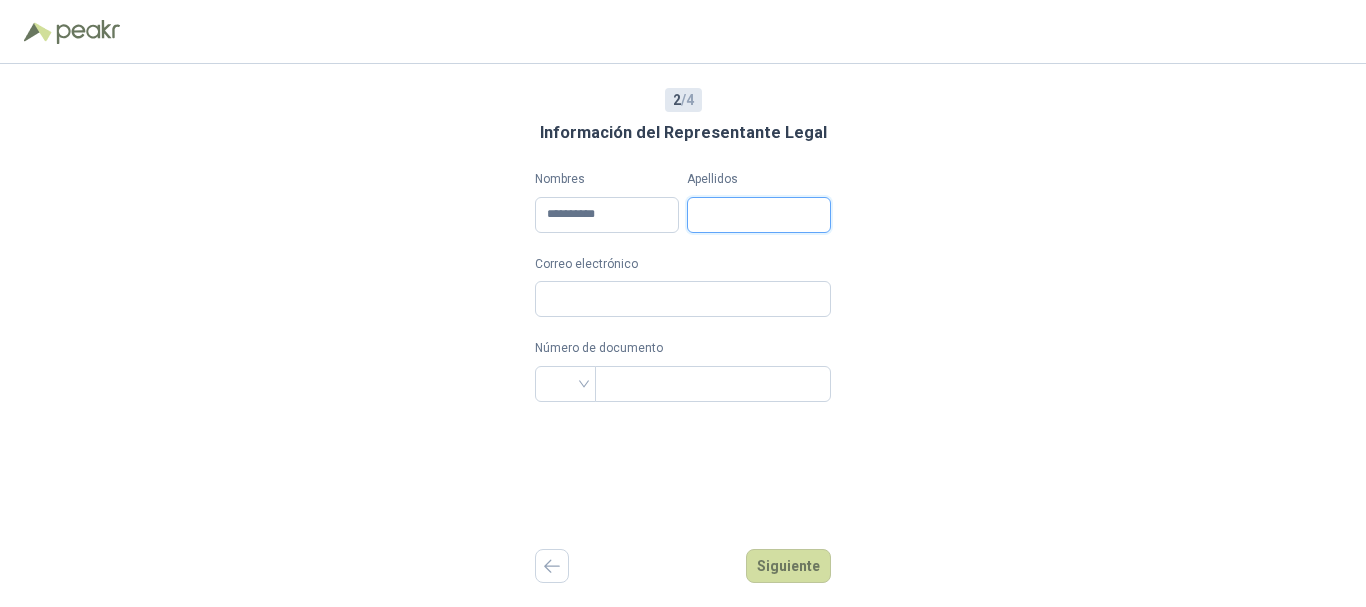 drag, startPoint x: 724, startPoint y: 214, endPoint x: 733, endPoint y: 208, distance: 10.816654 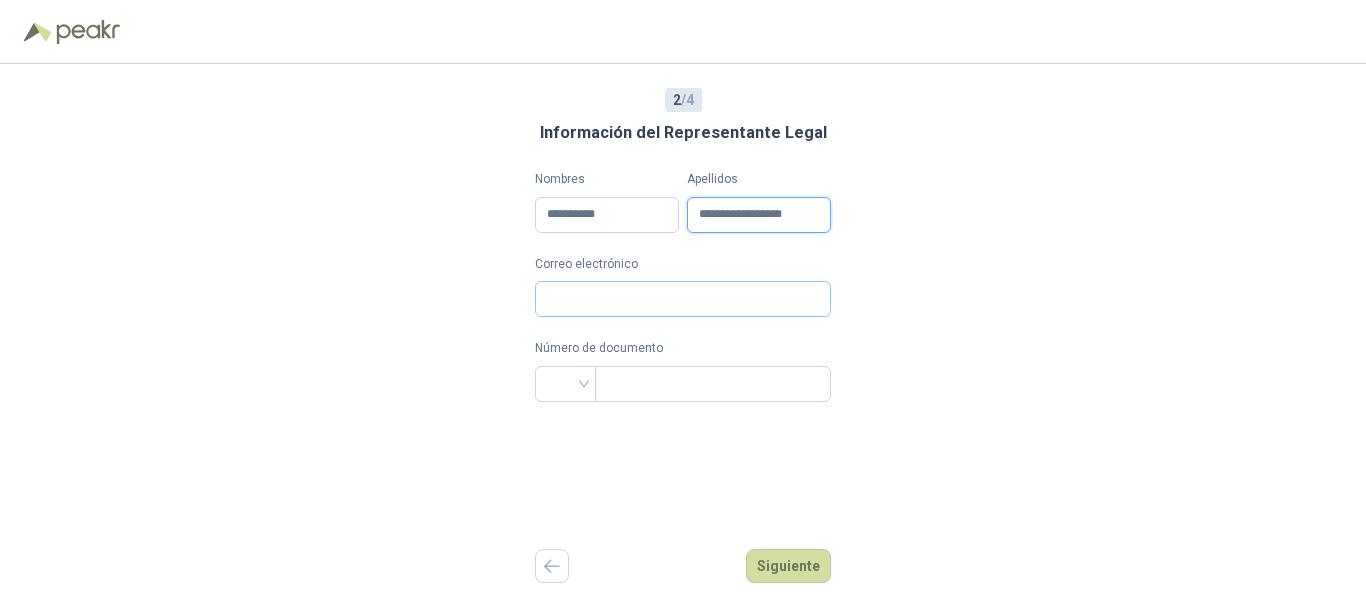 type on "**********" 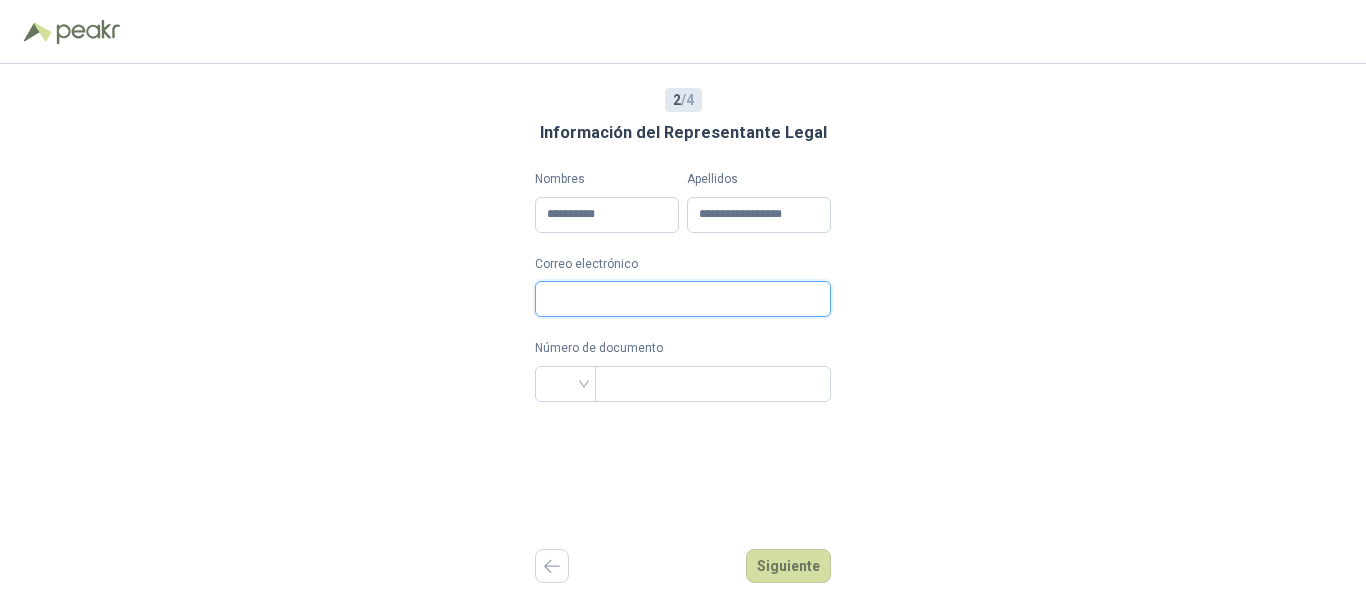 click on "Correo electrónico" at bounding box center (683, 299) 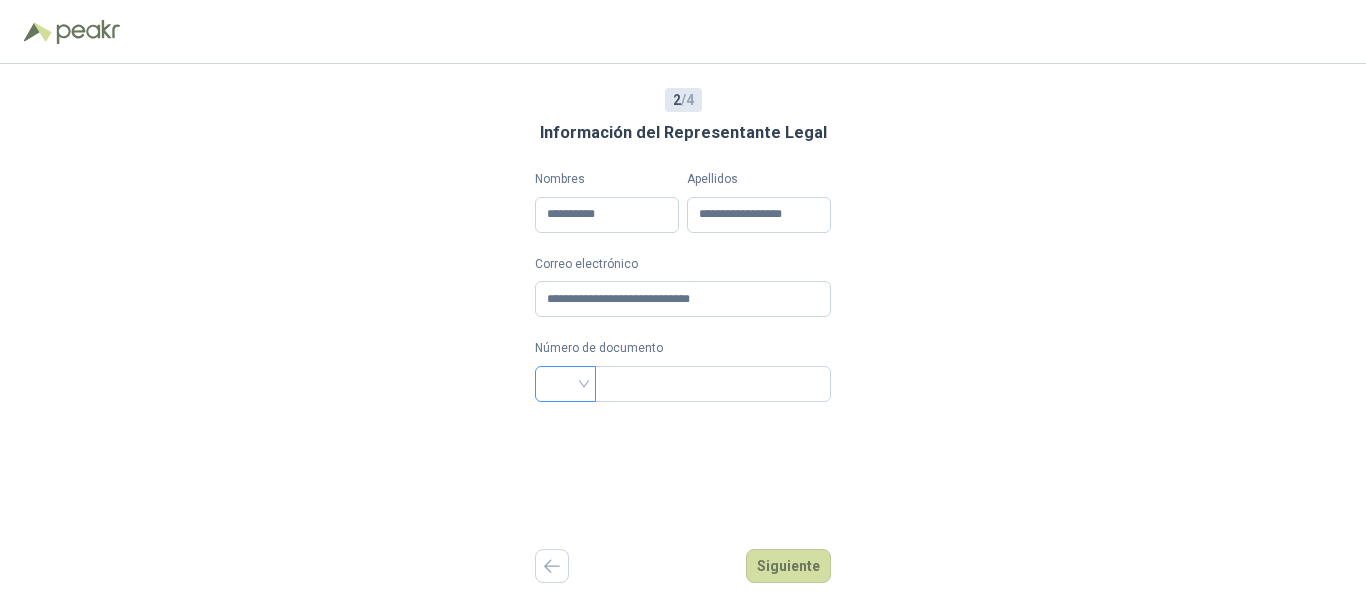 click at bounding box center [565, 382] 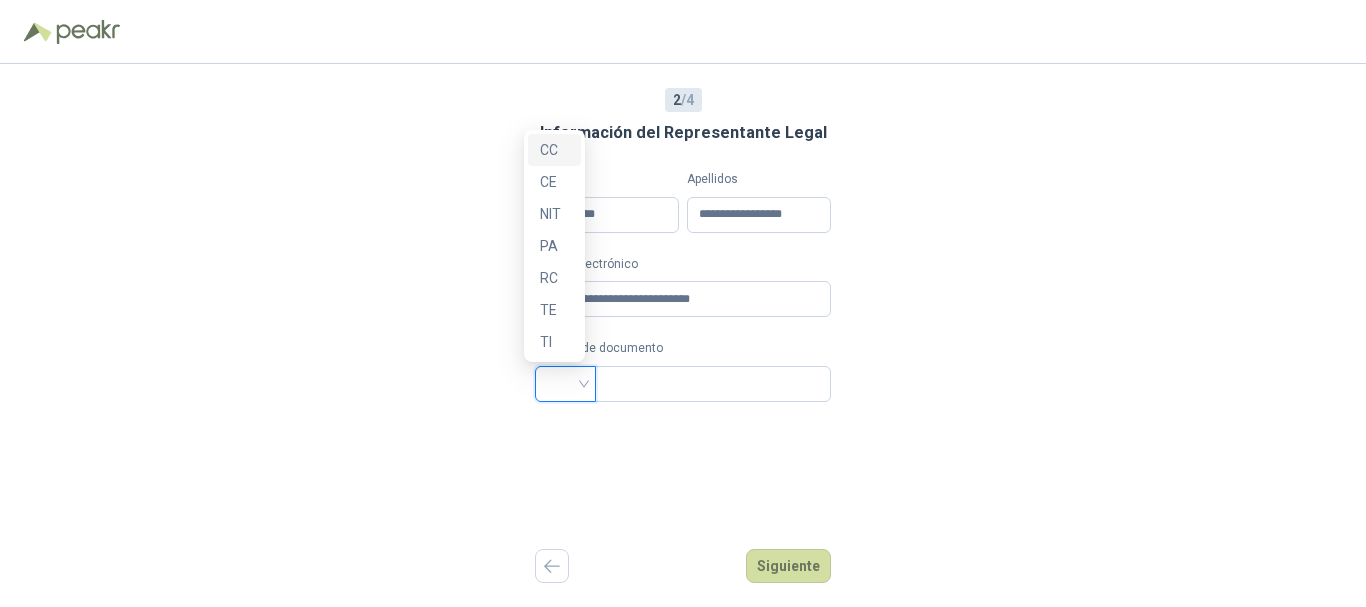 click on "CC" at bounding box center [554, 150] 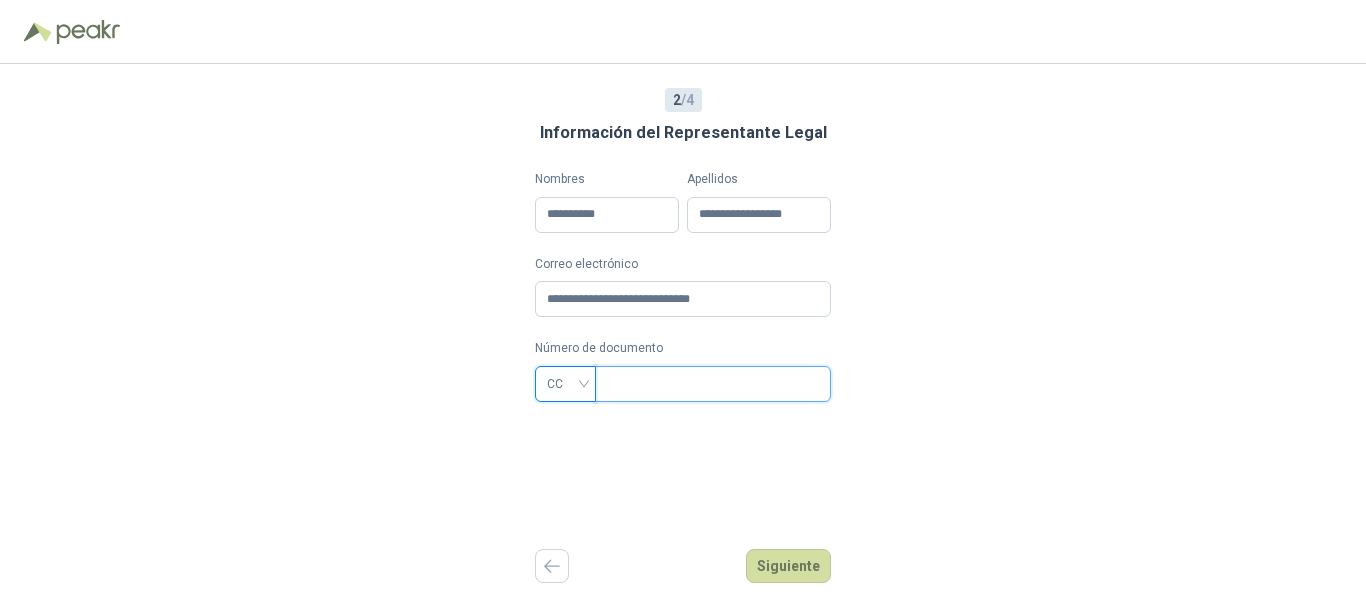 click at bounding box center (711, 384) 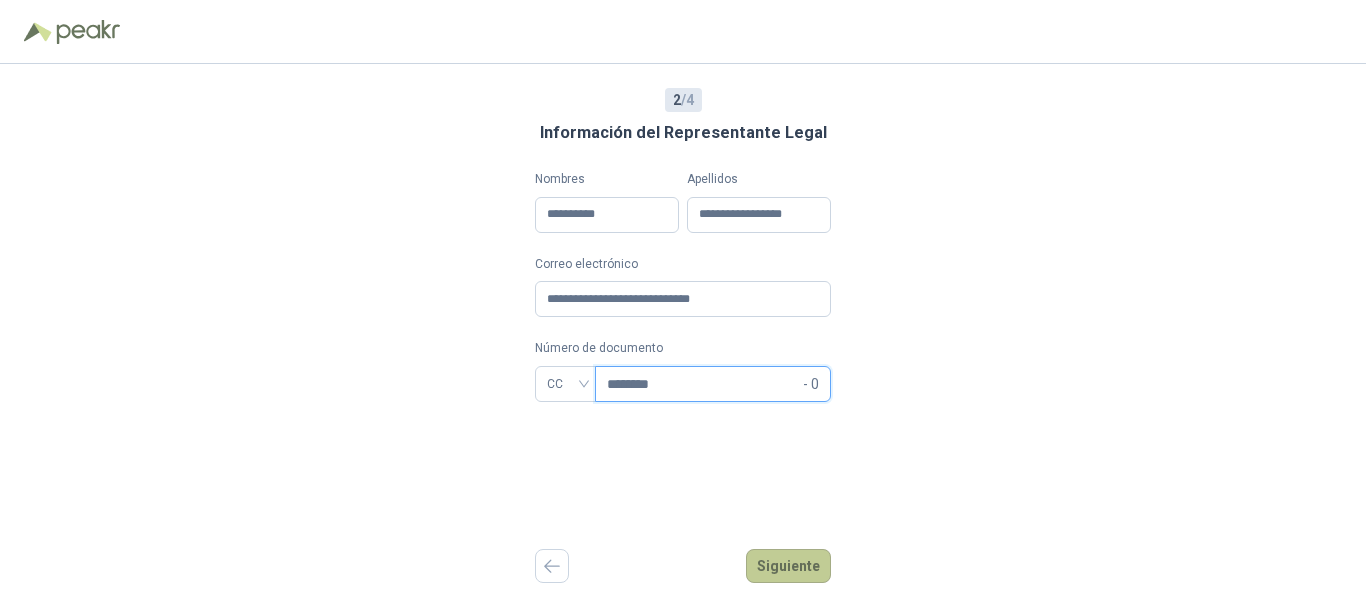 type on "********" 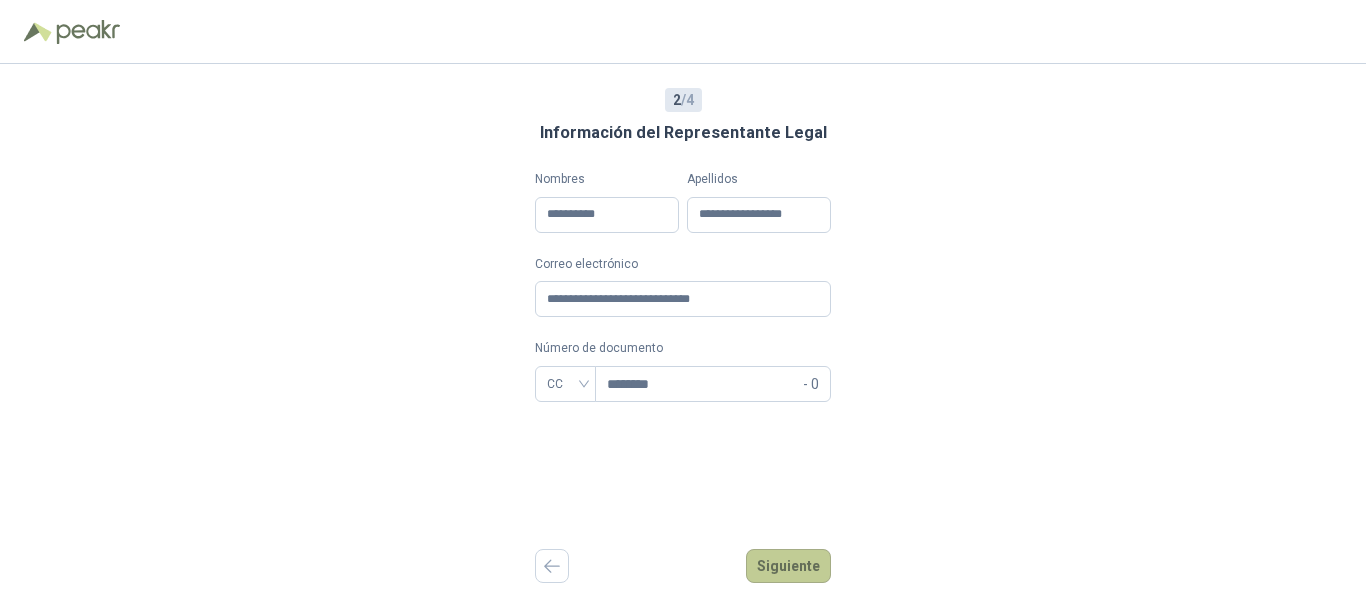 click on "Siguiente" at bounding box center [788, 566] 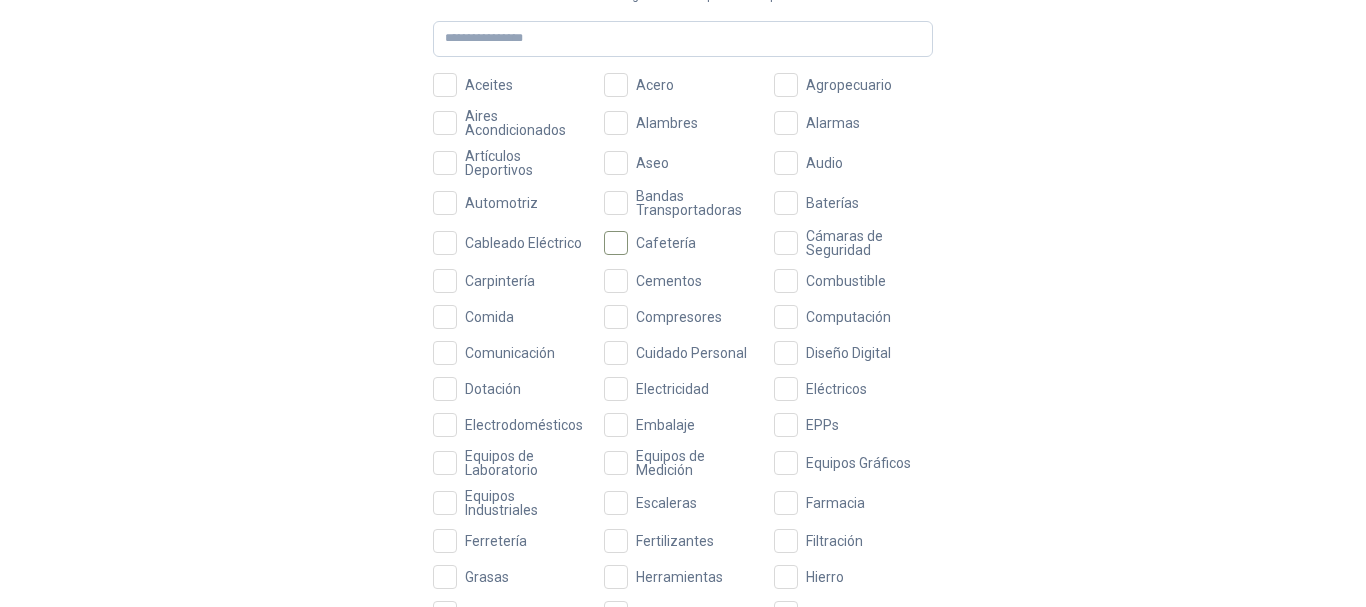 scroll, scrollTop: 284, scrollLeft: 0, axis: vertical 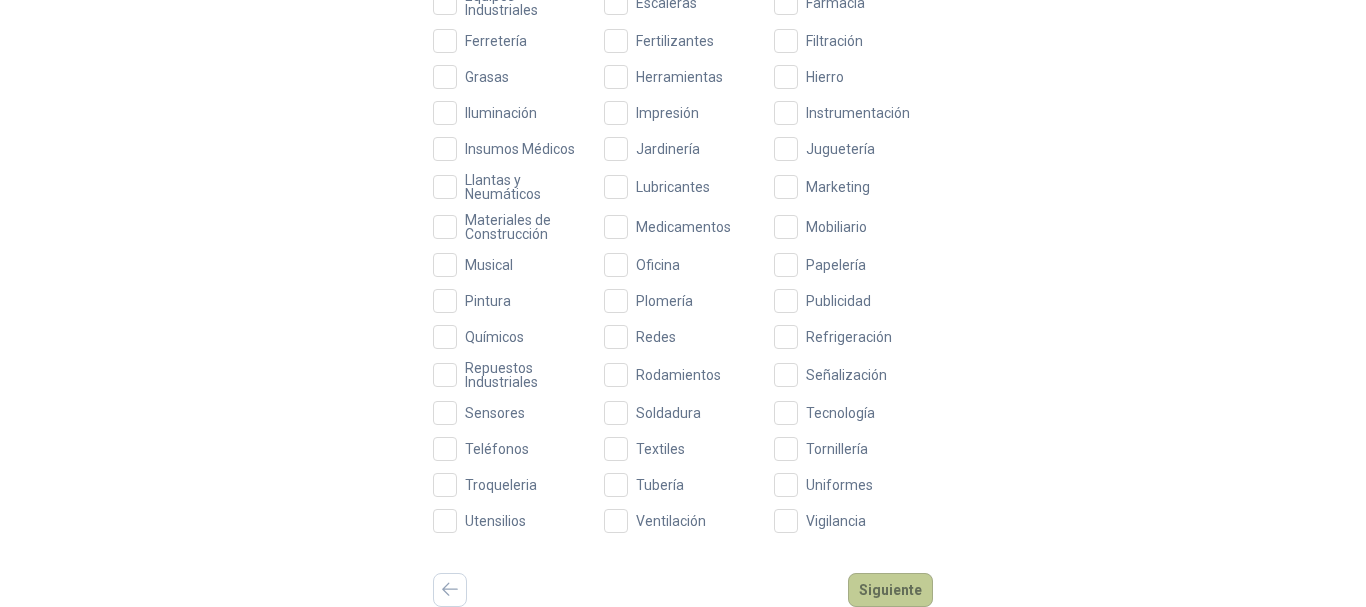 click on "Siguiente" at bounding box center (890, 590) 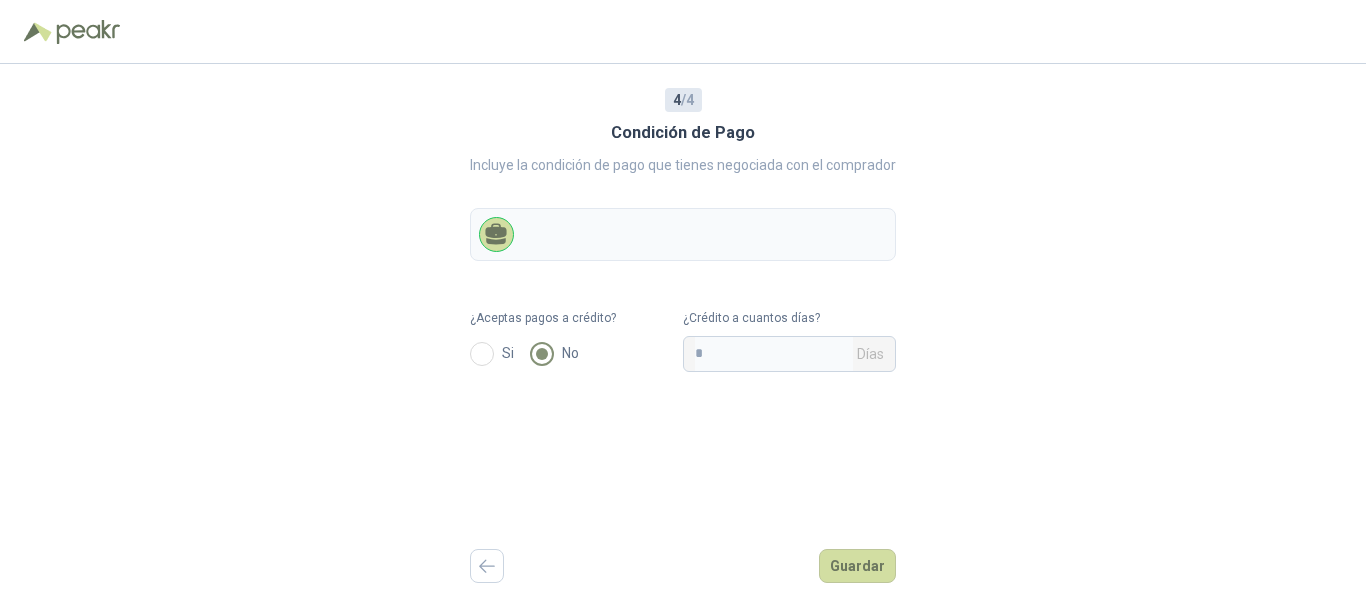 scroll, scrollTop: 0, scrollLeft: 0, axis: both 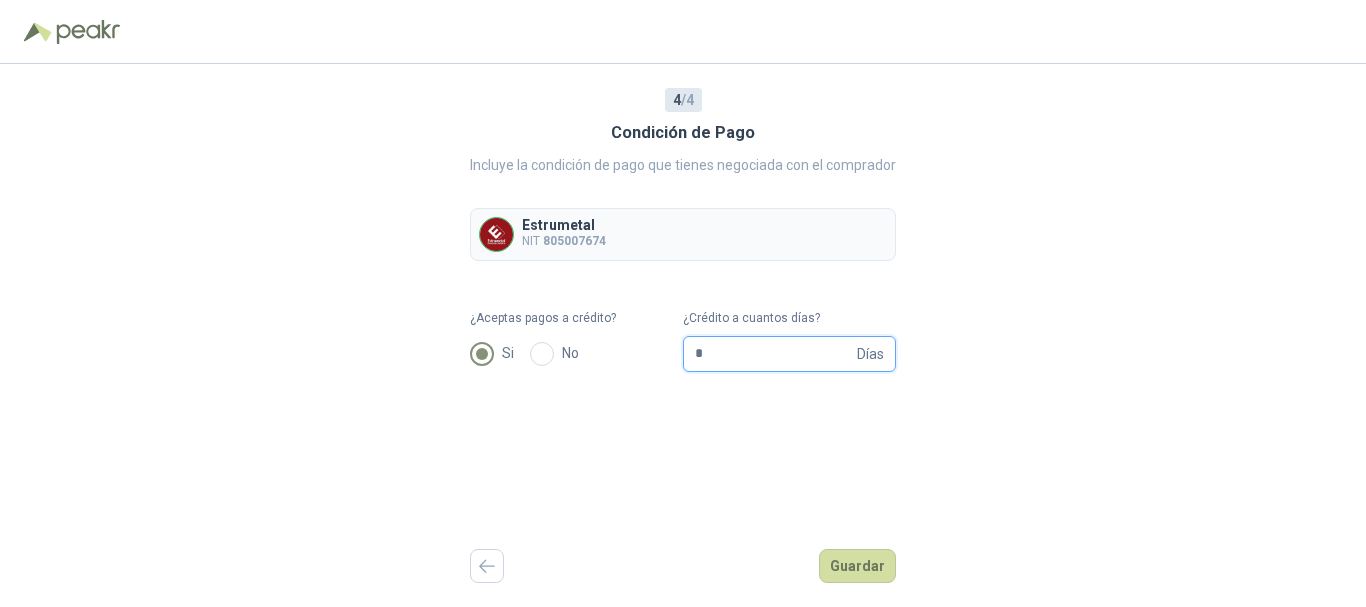 click on "*" at bounding box center [774, 354] 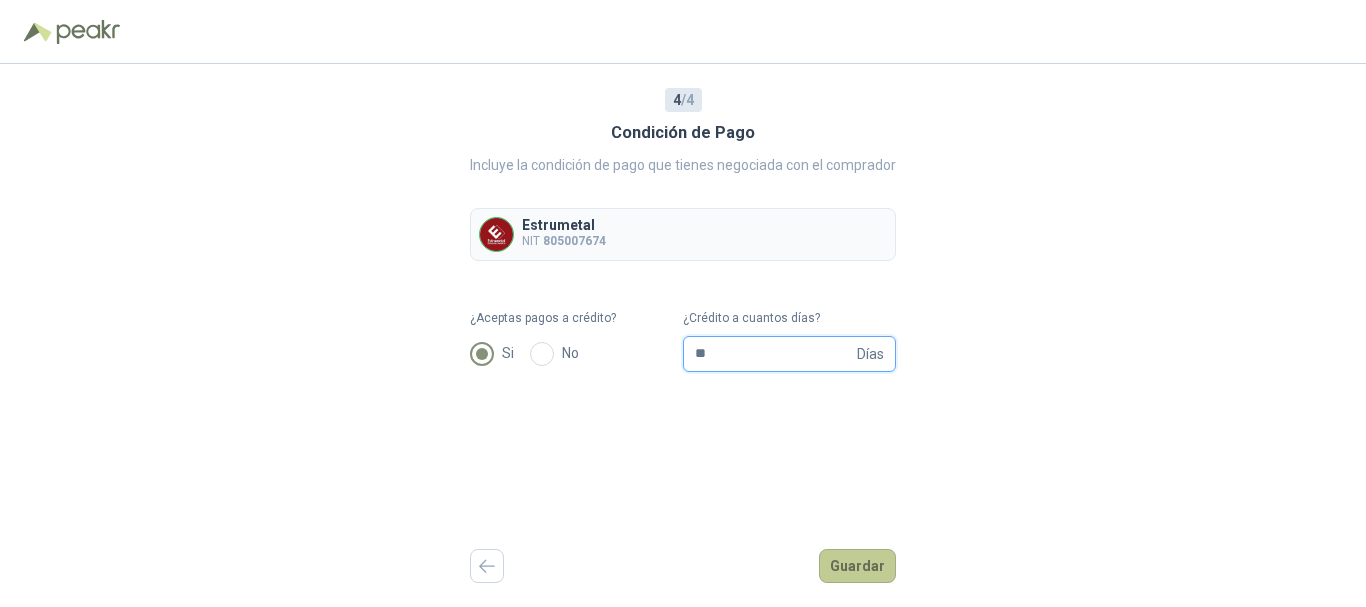 type on "**" 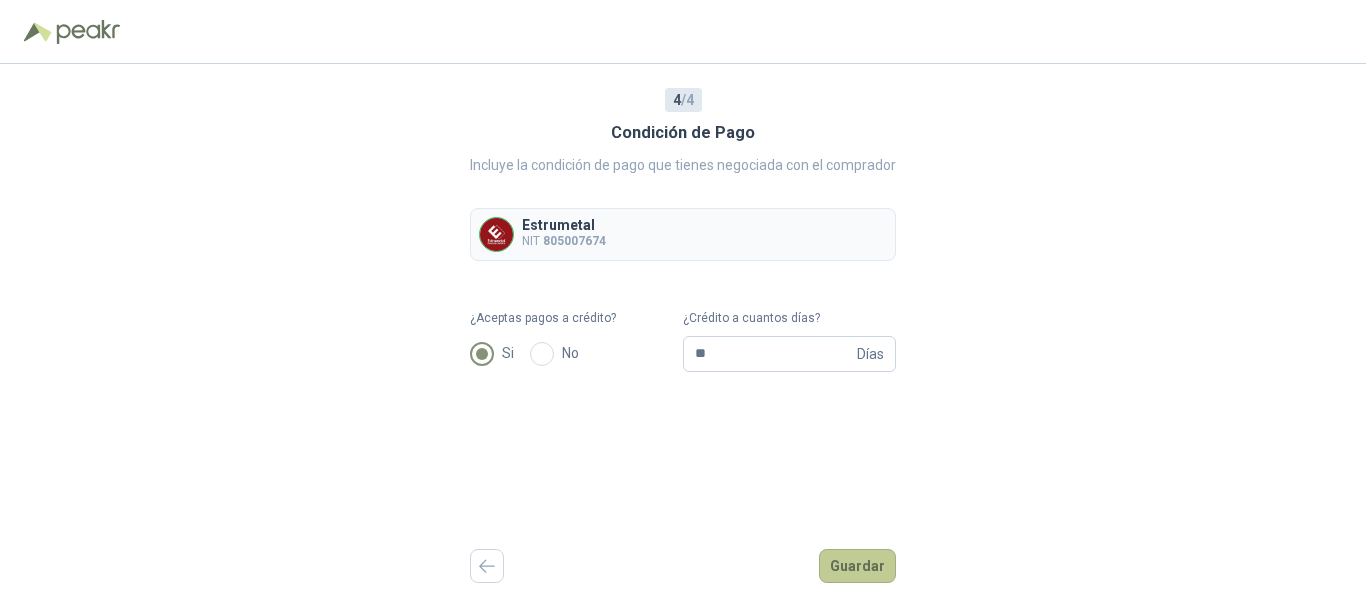 click on "Guardar" at bounding box center [857, 566] 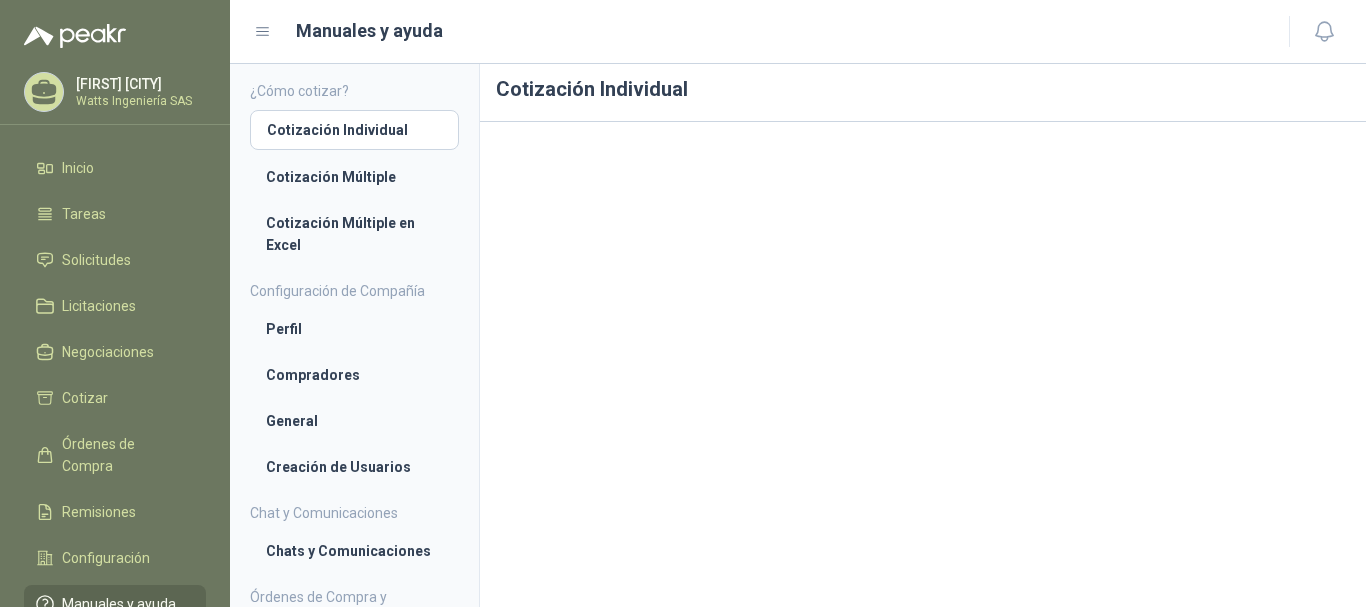 scroll, scrollTop: 0, scrollLeft: 0, axis: both 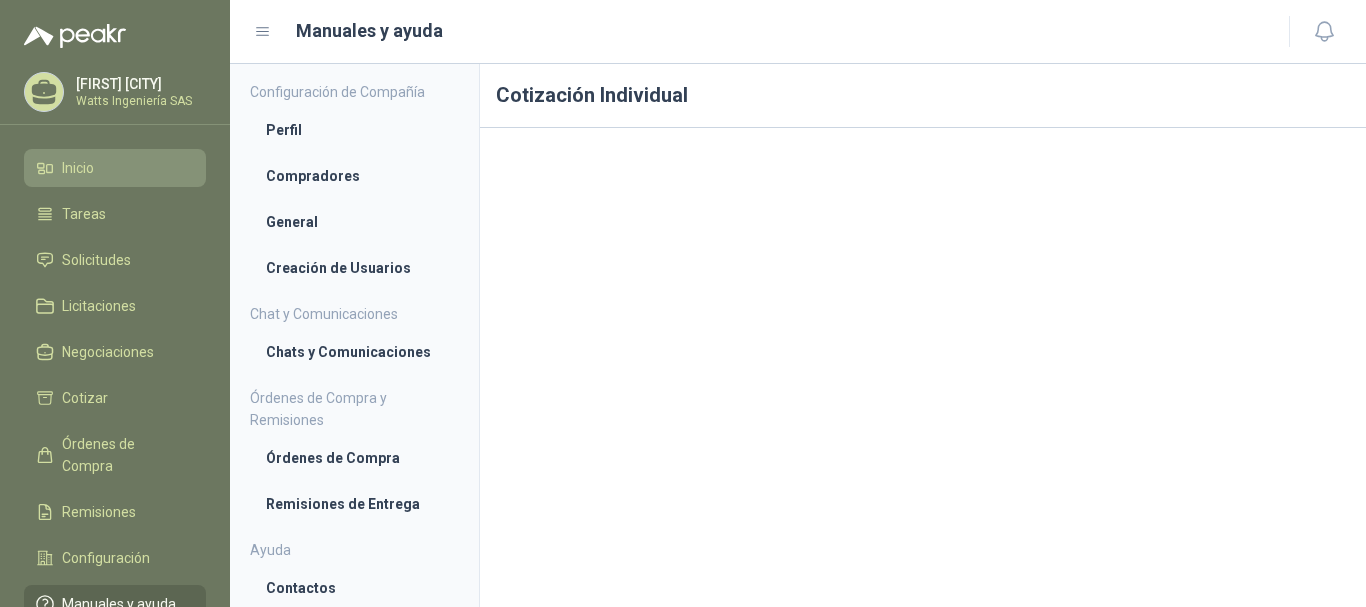 click on "Inicio" at bounding box center (78, 168) 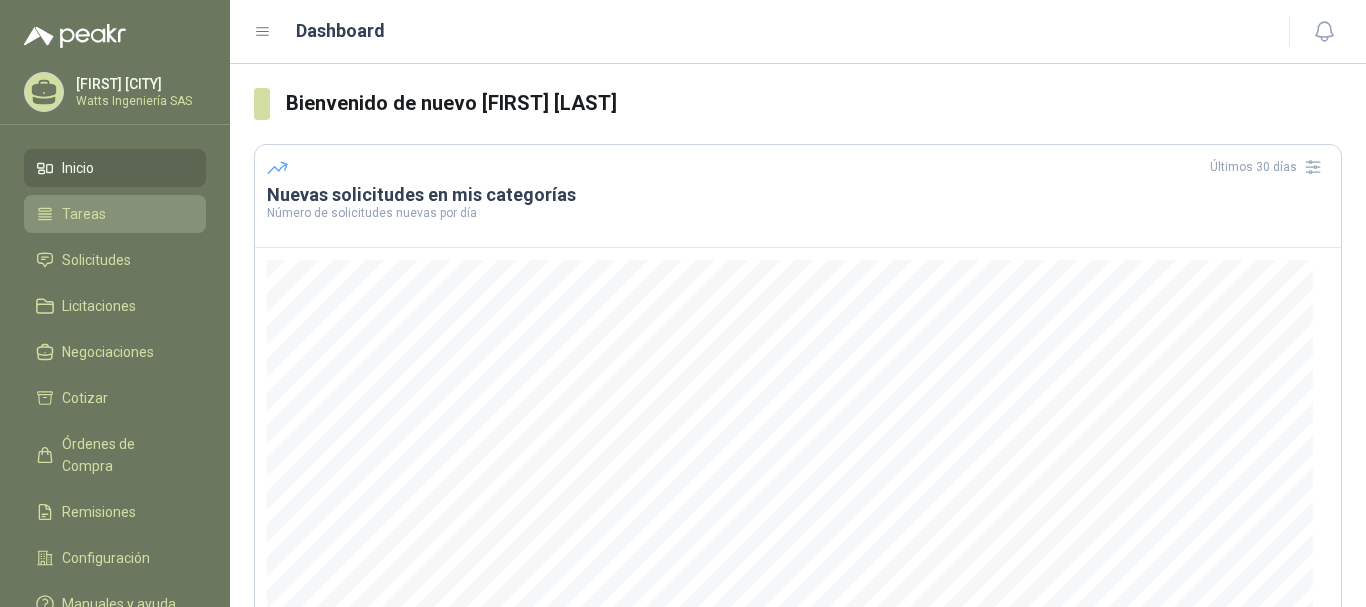 click on "Tareas" at bounding box center (84, 214) 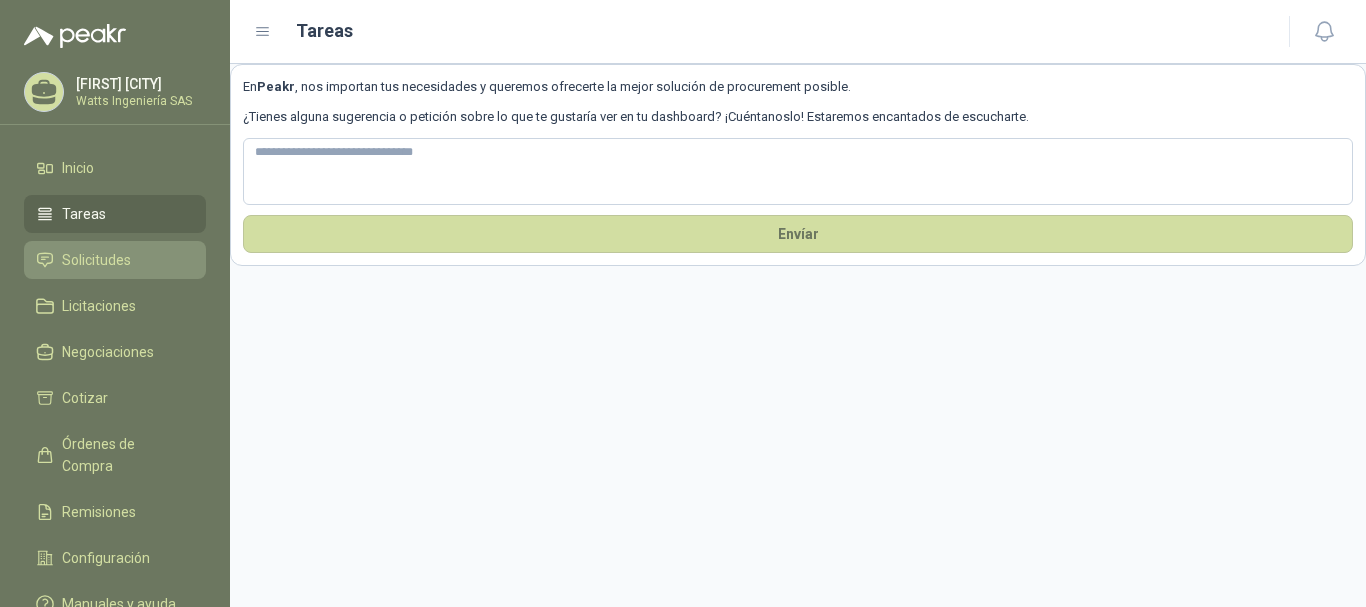 click on "Solicitudes" at bounding box center (96, 260) 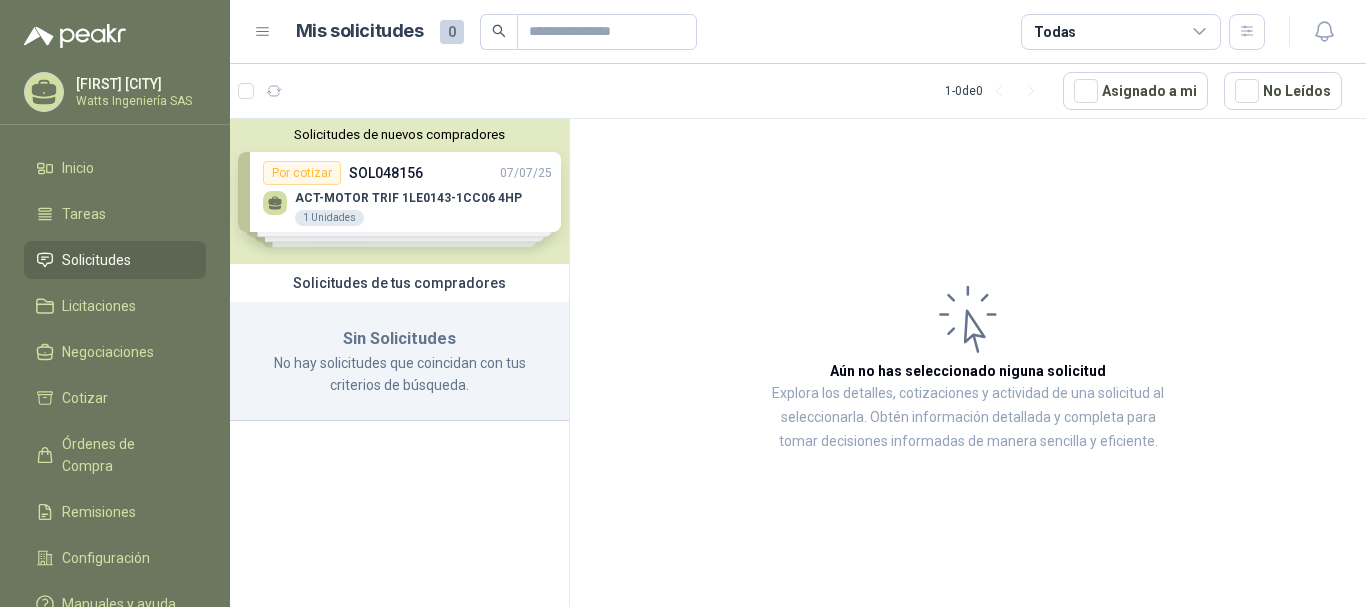 click at bounding box center (1200, 32) 